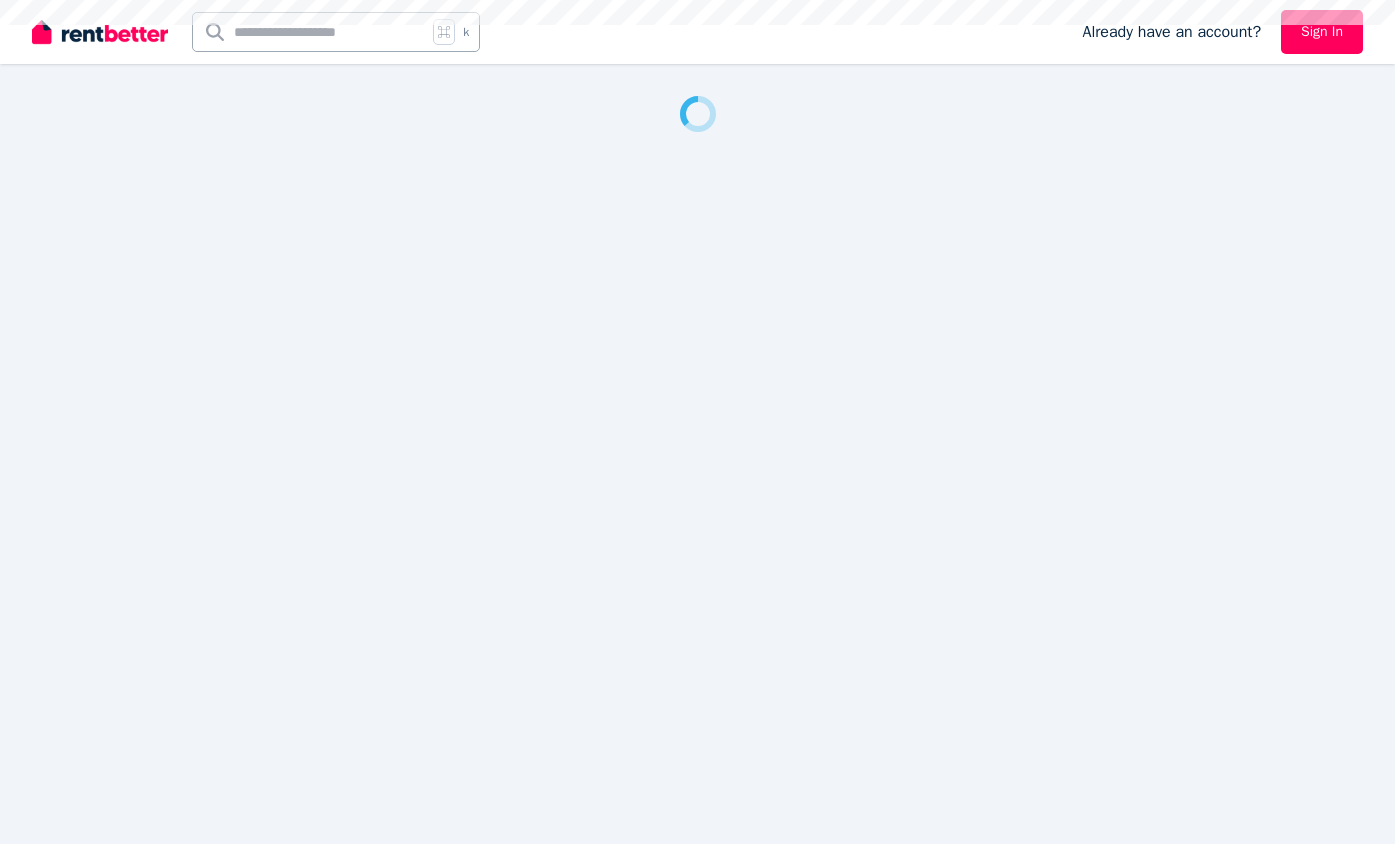 scroll, scrollTop: 0, scrollLeft: 0, axis: both 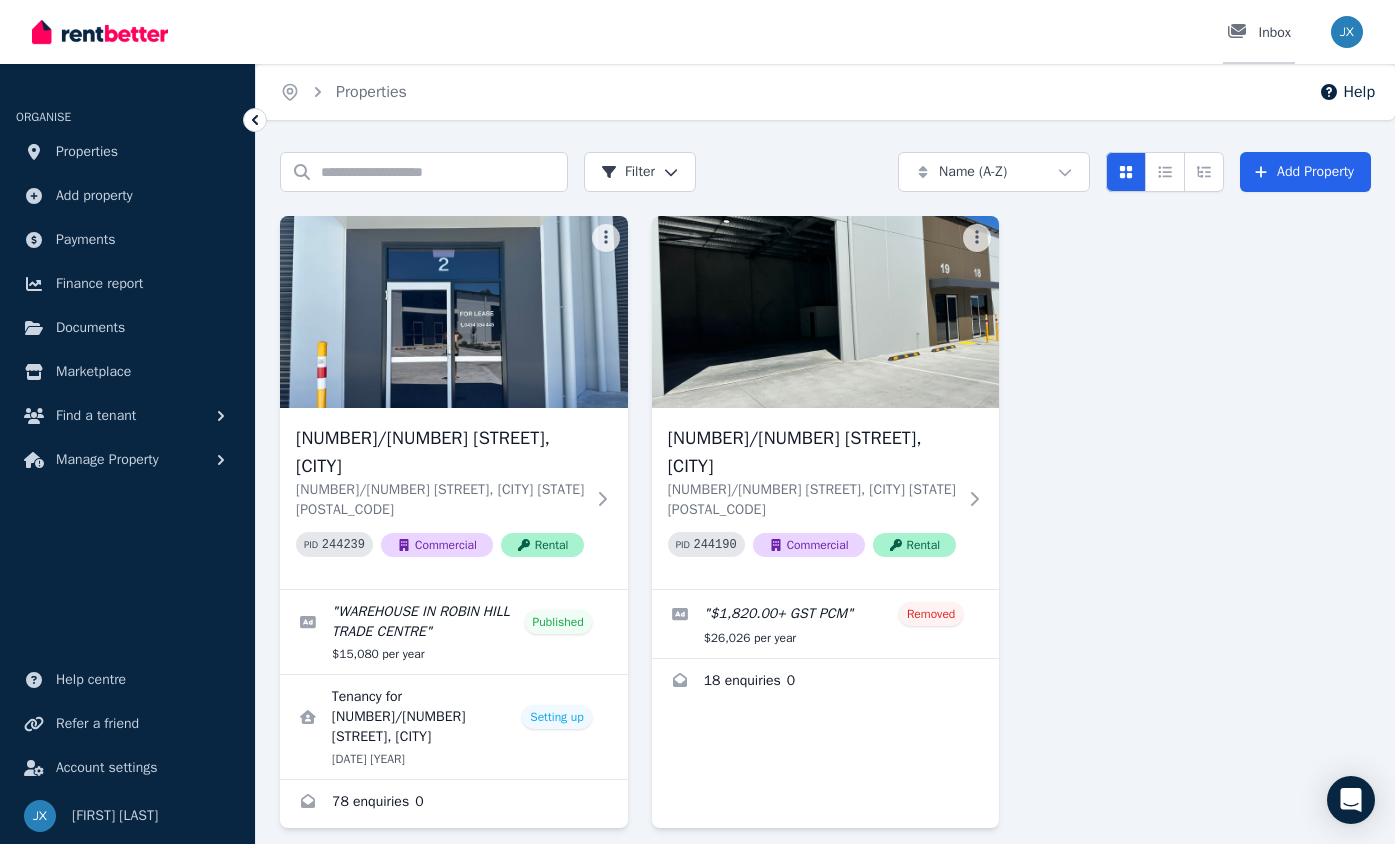 click on "Inbox" at bounding box center (1259, 33) 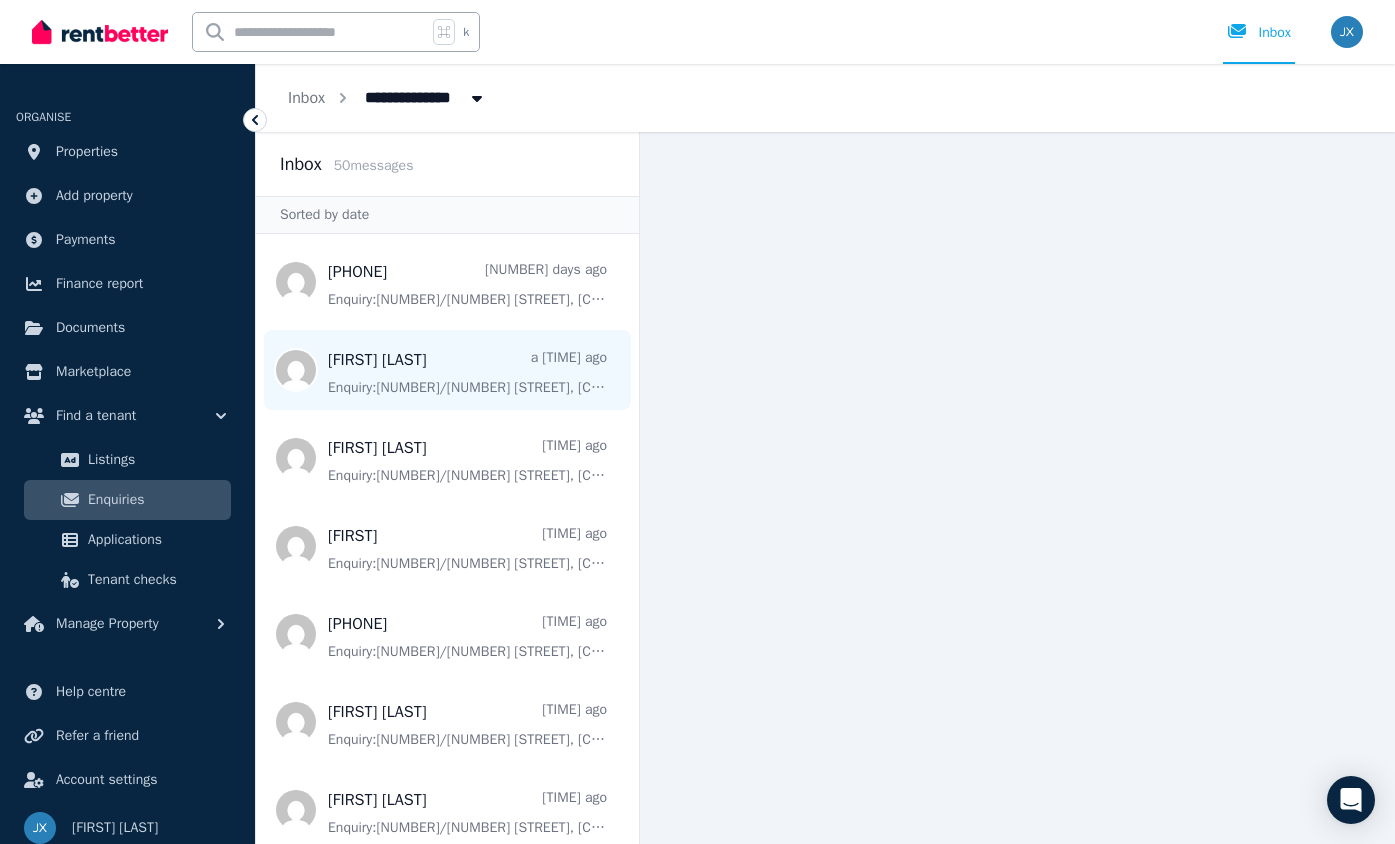 scroll, scrollTop: 0, scrollLeft: 0, axis: both 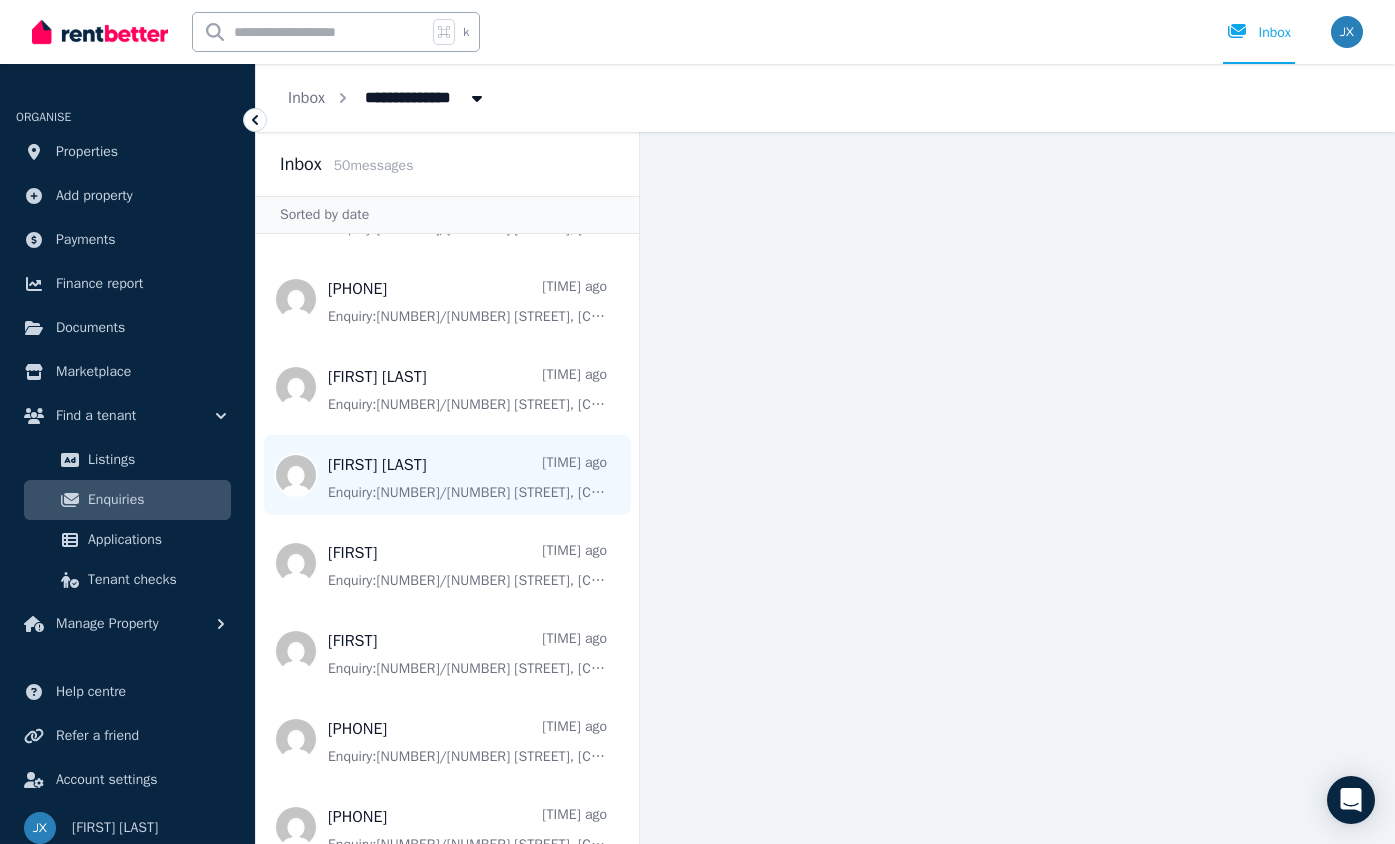 click at bounding box center [447, 475] 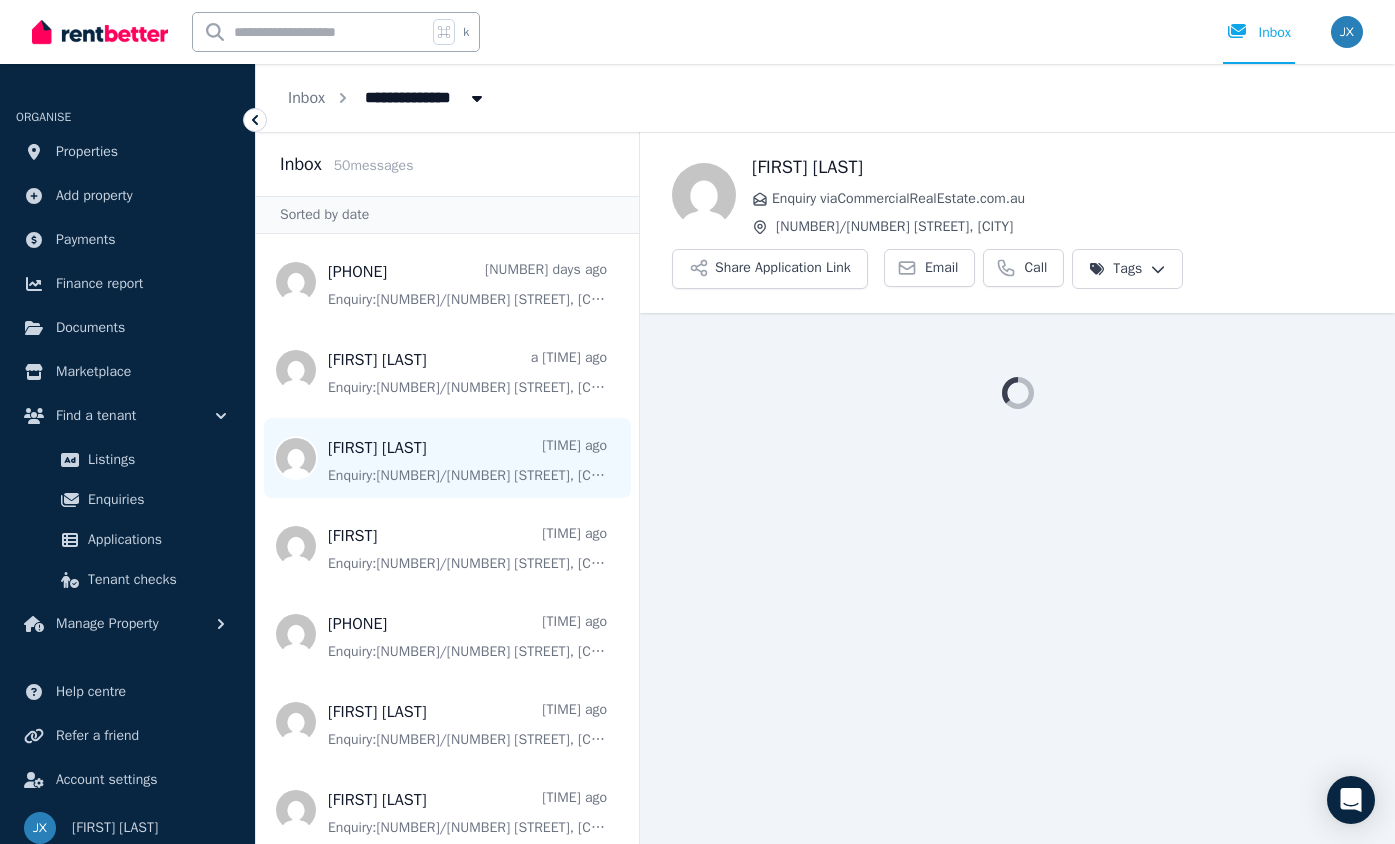 scroll, scrollTop: 0, scrollLeft: 0, axis: both 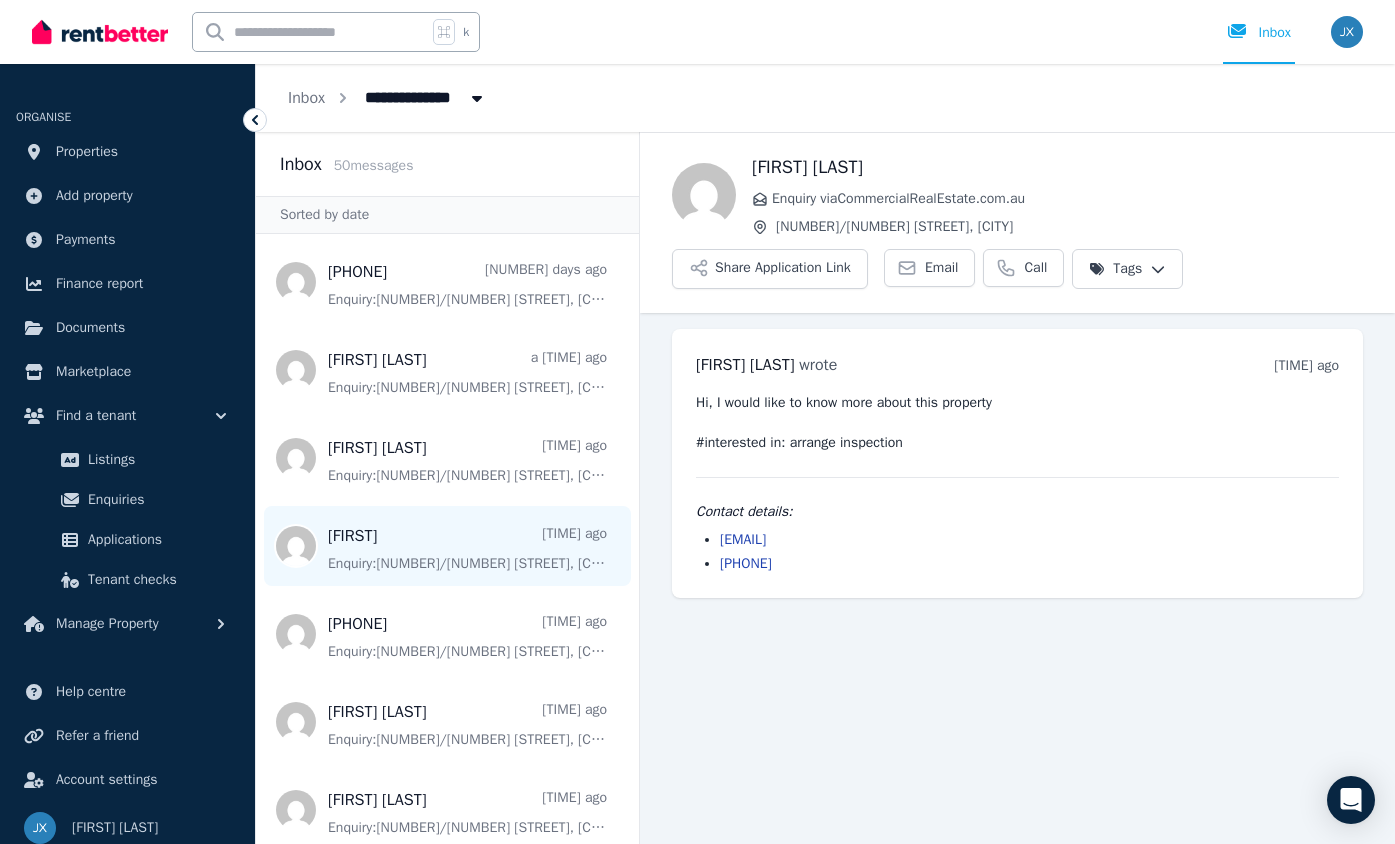 click at bounding box center [447, 546] 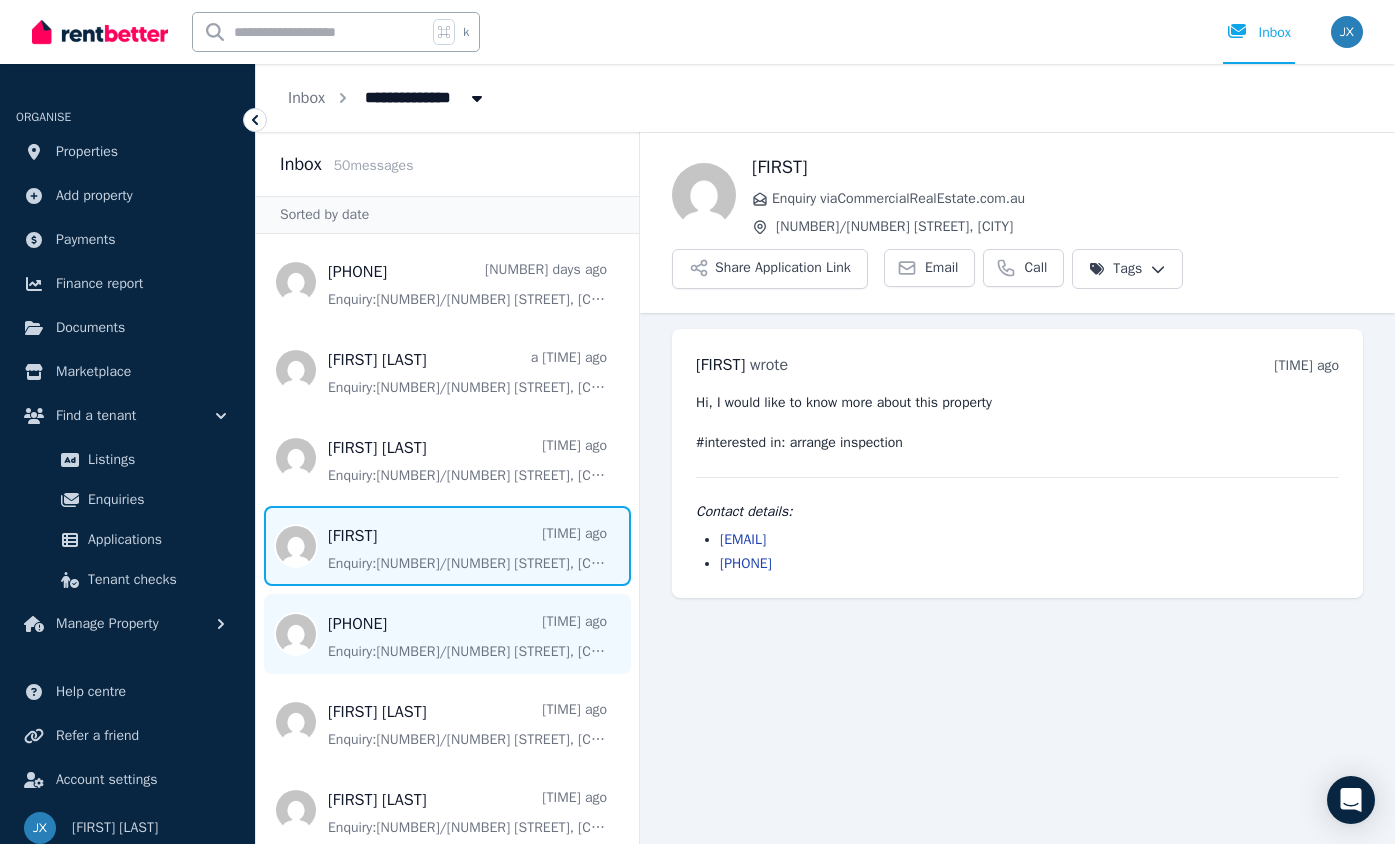 scroll, scrollTop: 0, scrollLeft: 0, axis: both 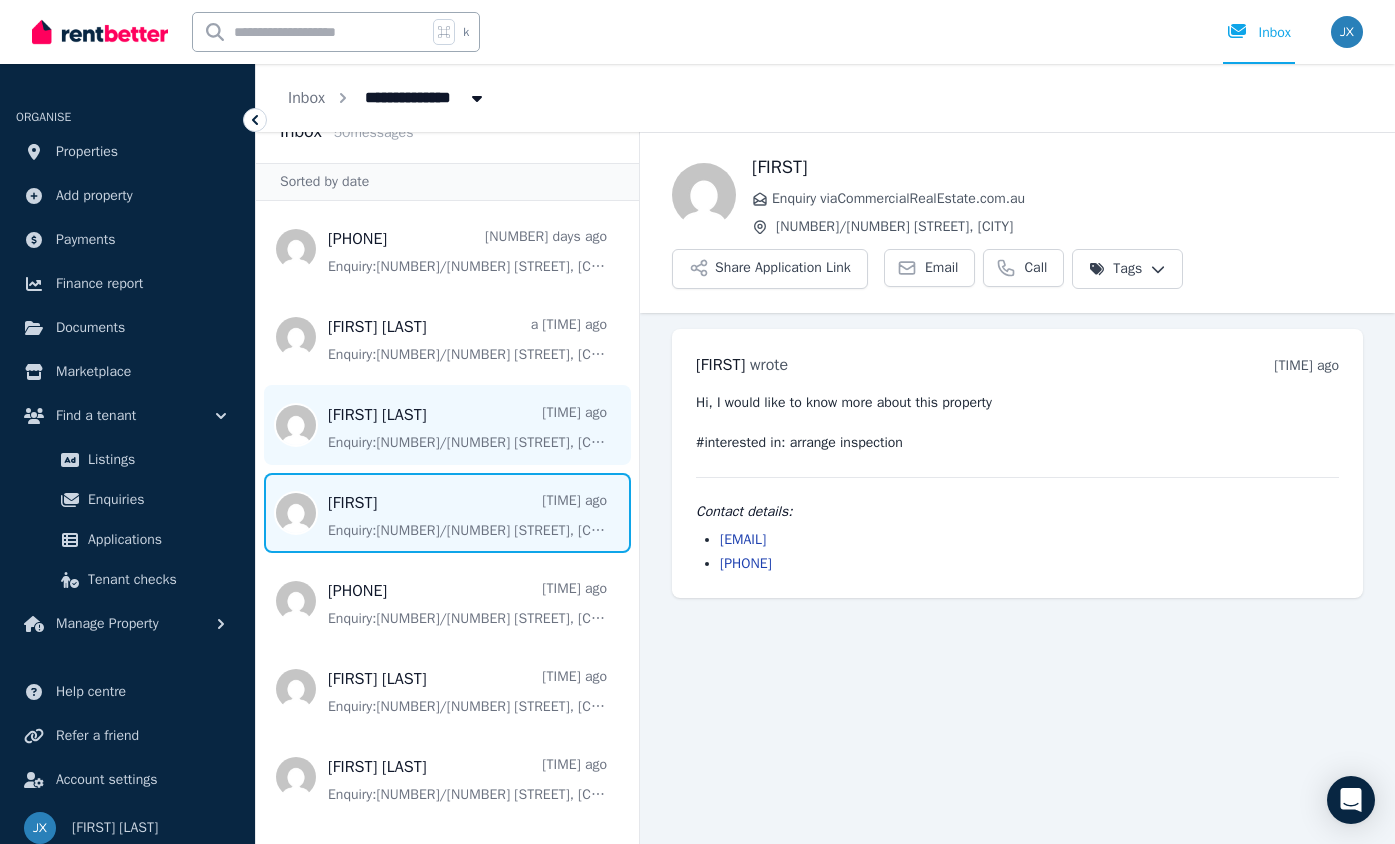 click at bounding box center (447, 425) 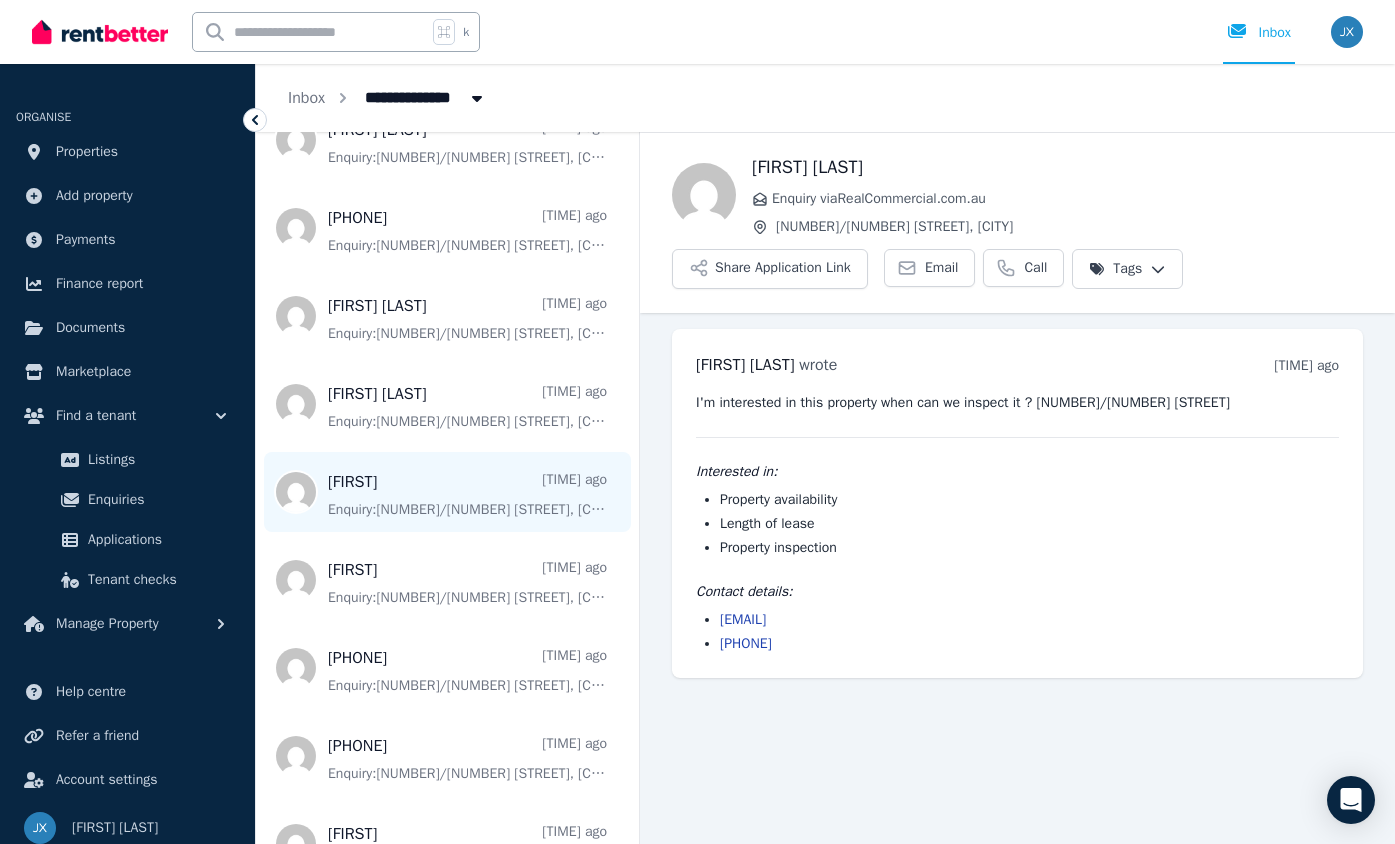scroll, scrollTop: 670, scrollLeft: 0, axis: vertical 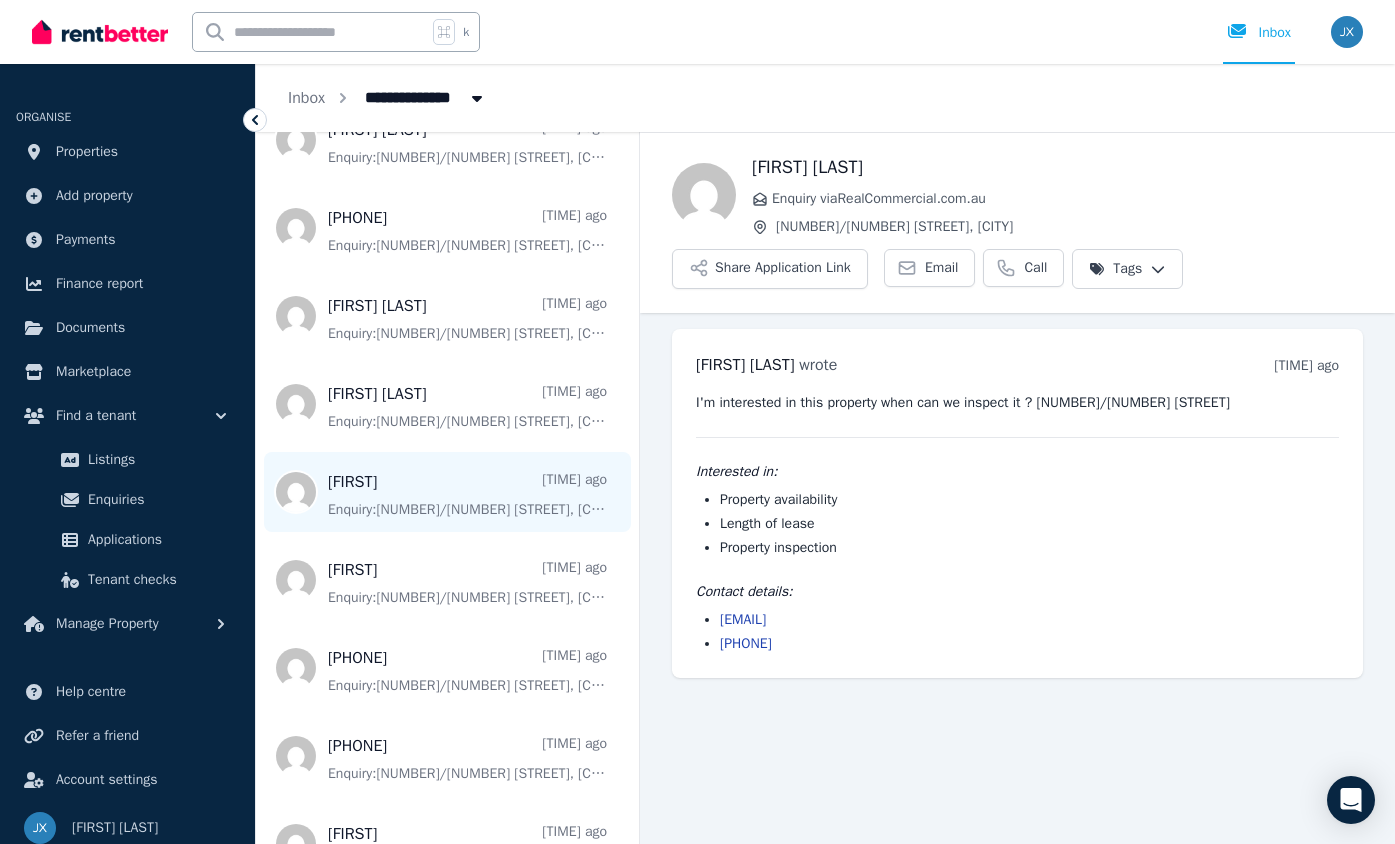 click at bounding box center [447, 492] 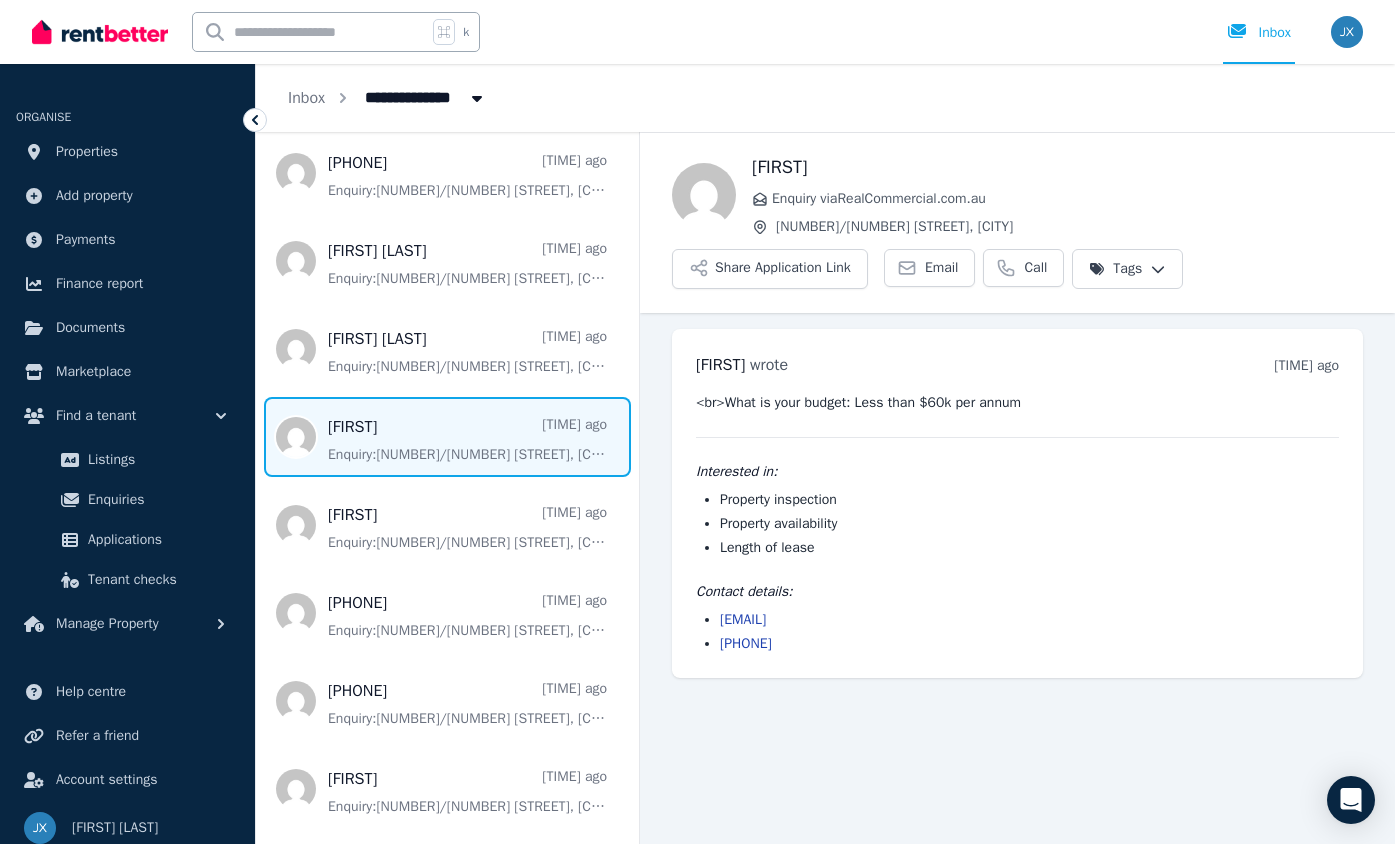 scroll, scrollTop: 769, scrollLeft: 0, axis: vertical 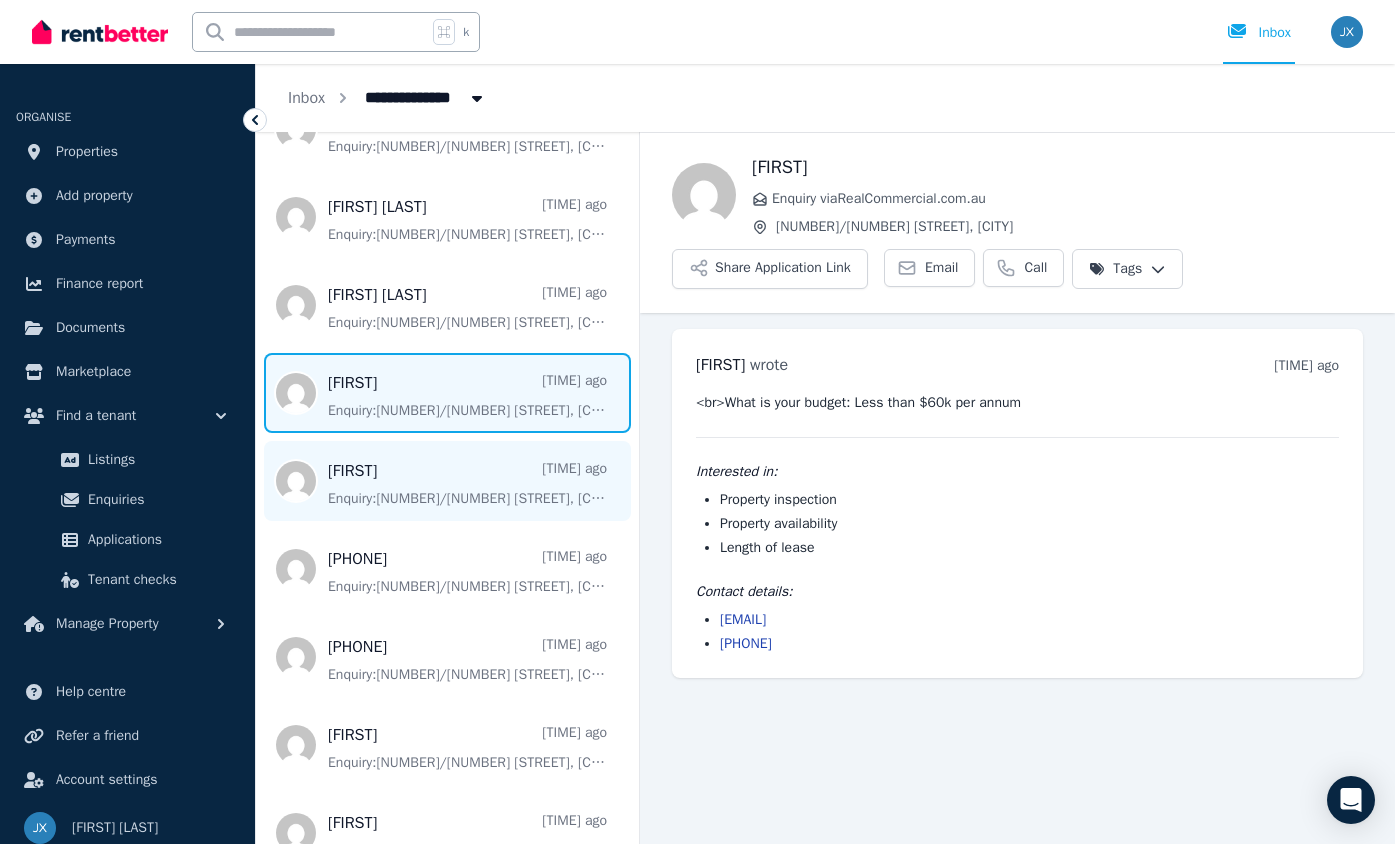 click at bounding box center (447, 481) 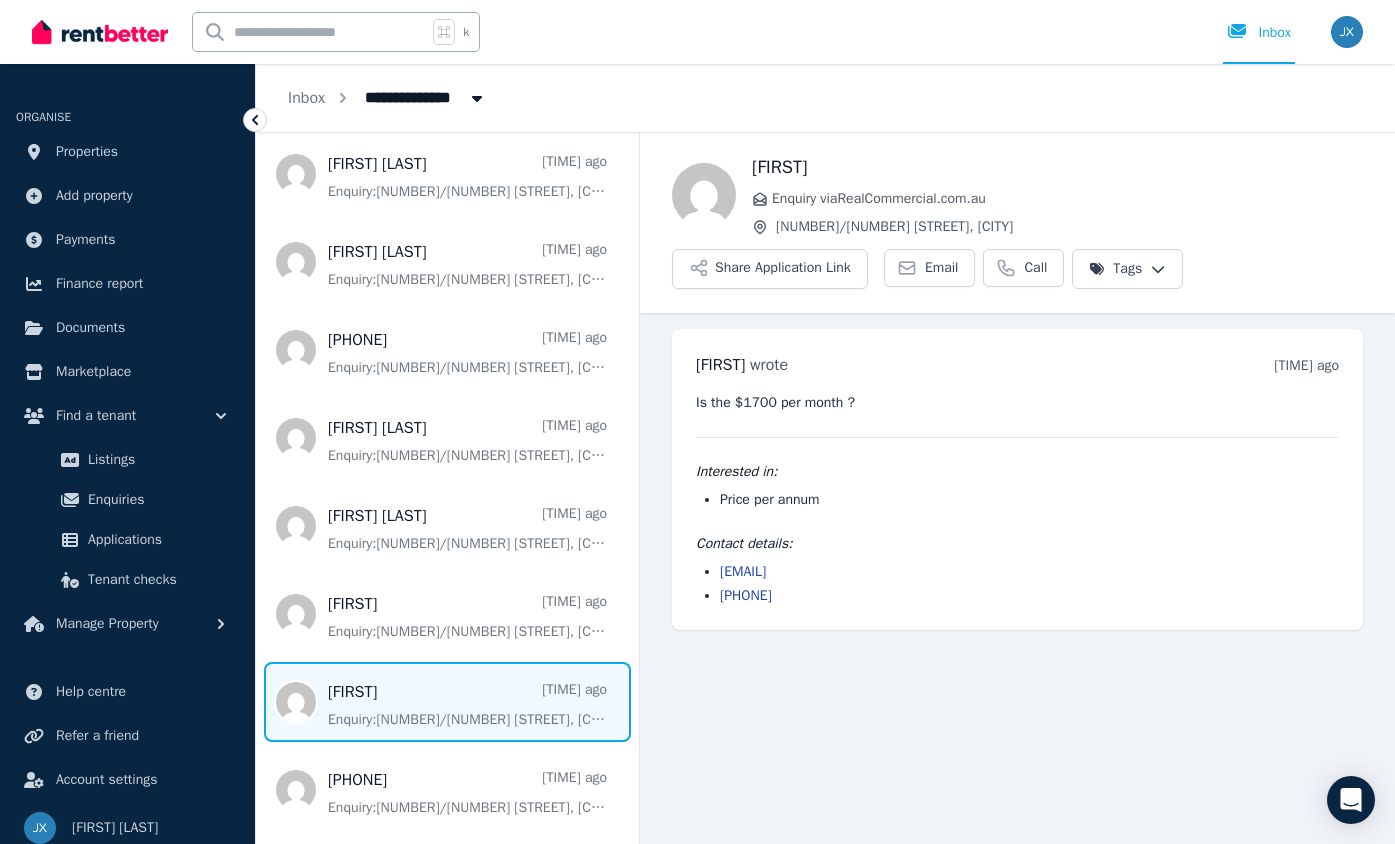scroll, scrollTop: 557, scrollLeft: 0, axis: vertical 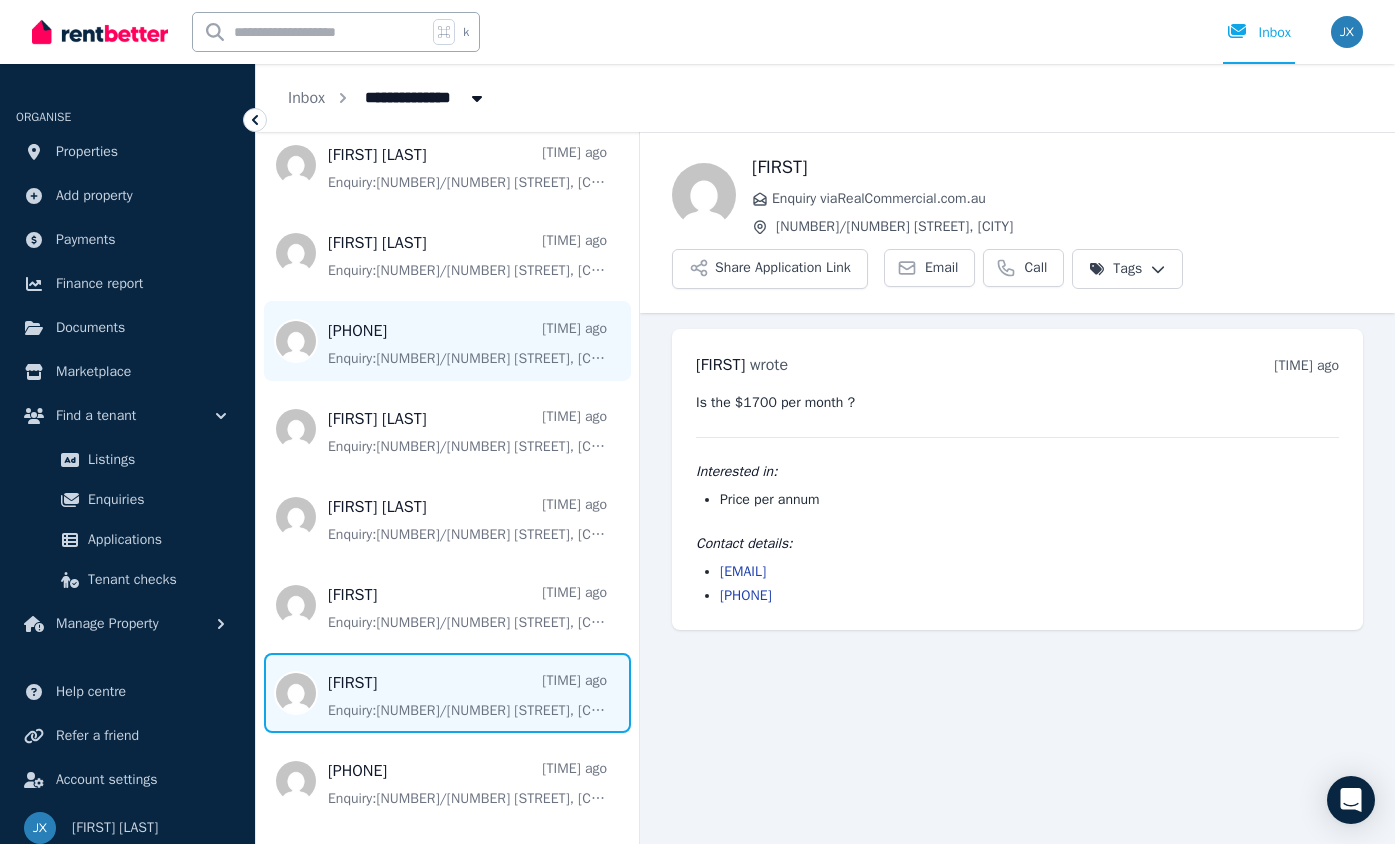 click at bounding box center (447, 341) 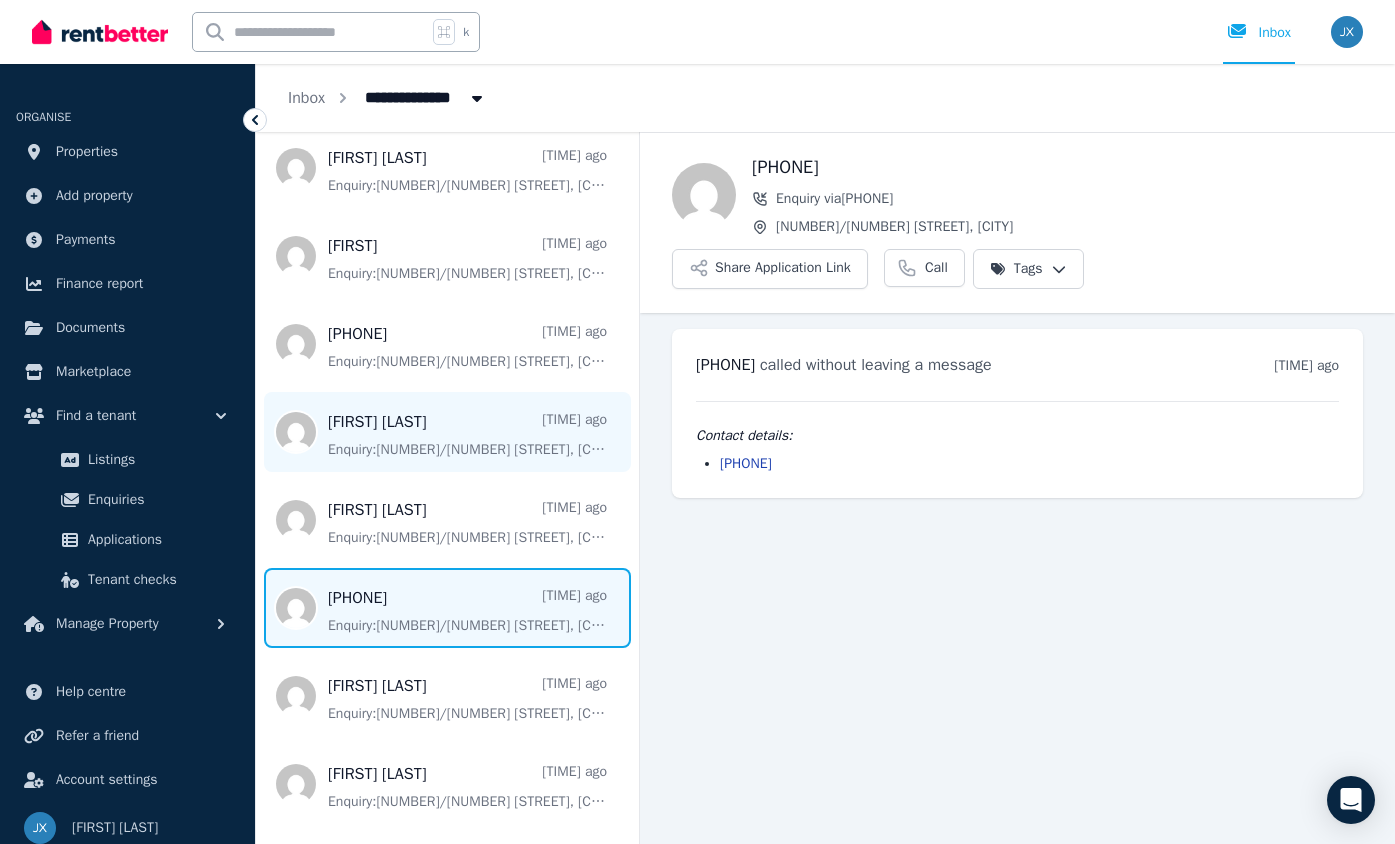 scroll, scrollTop: 275, scrollLeft: 0, axis: vertical 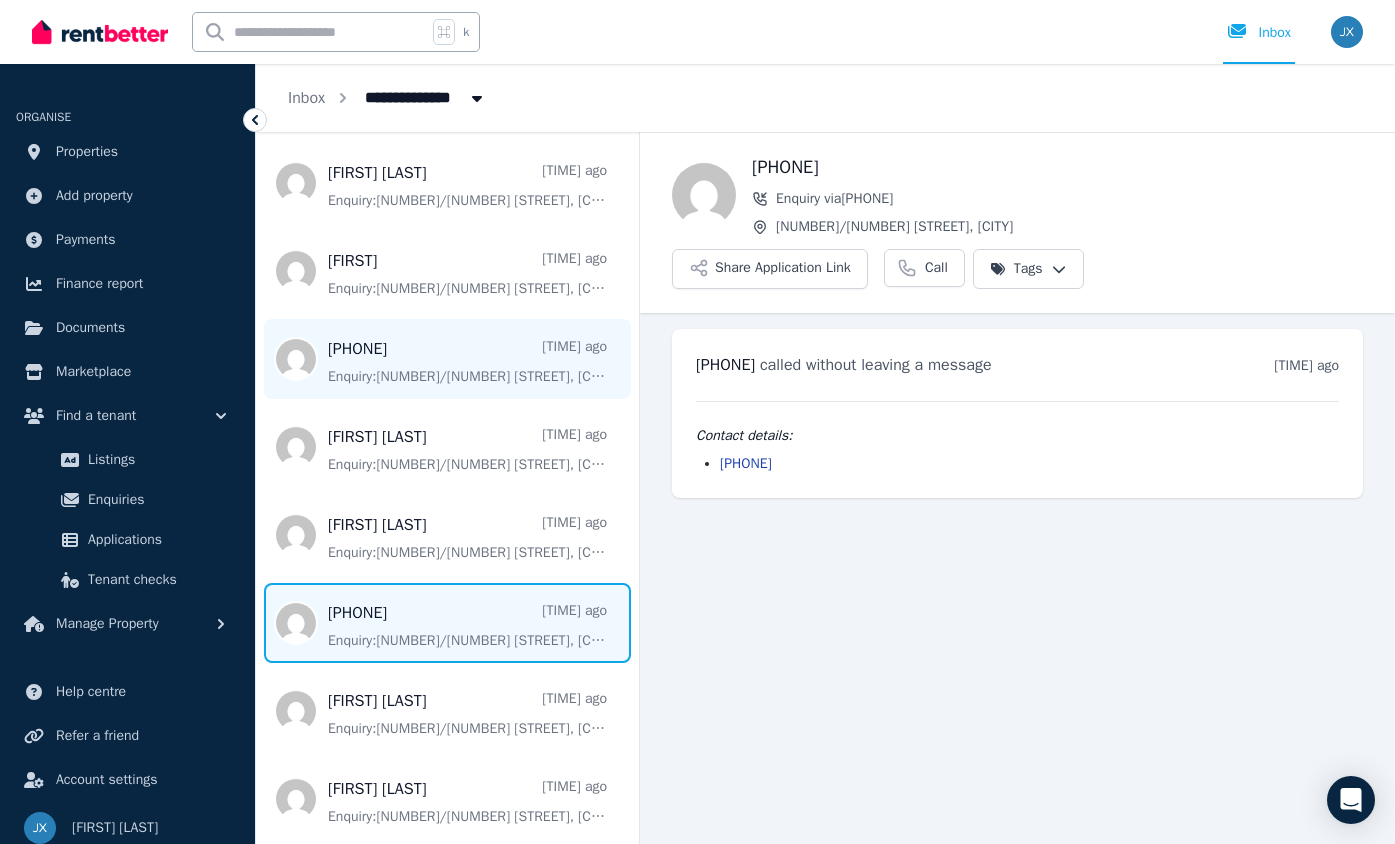 click at bounding box center (447, 359) 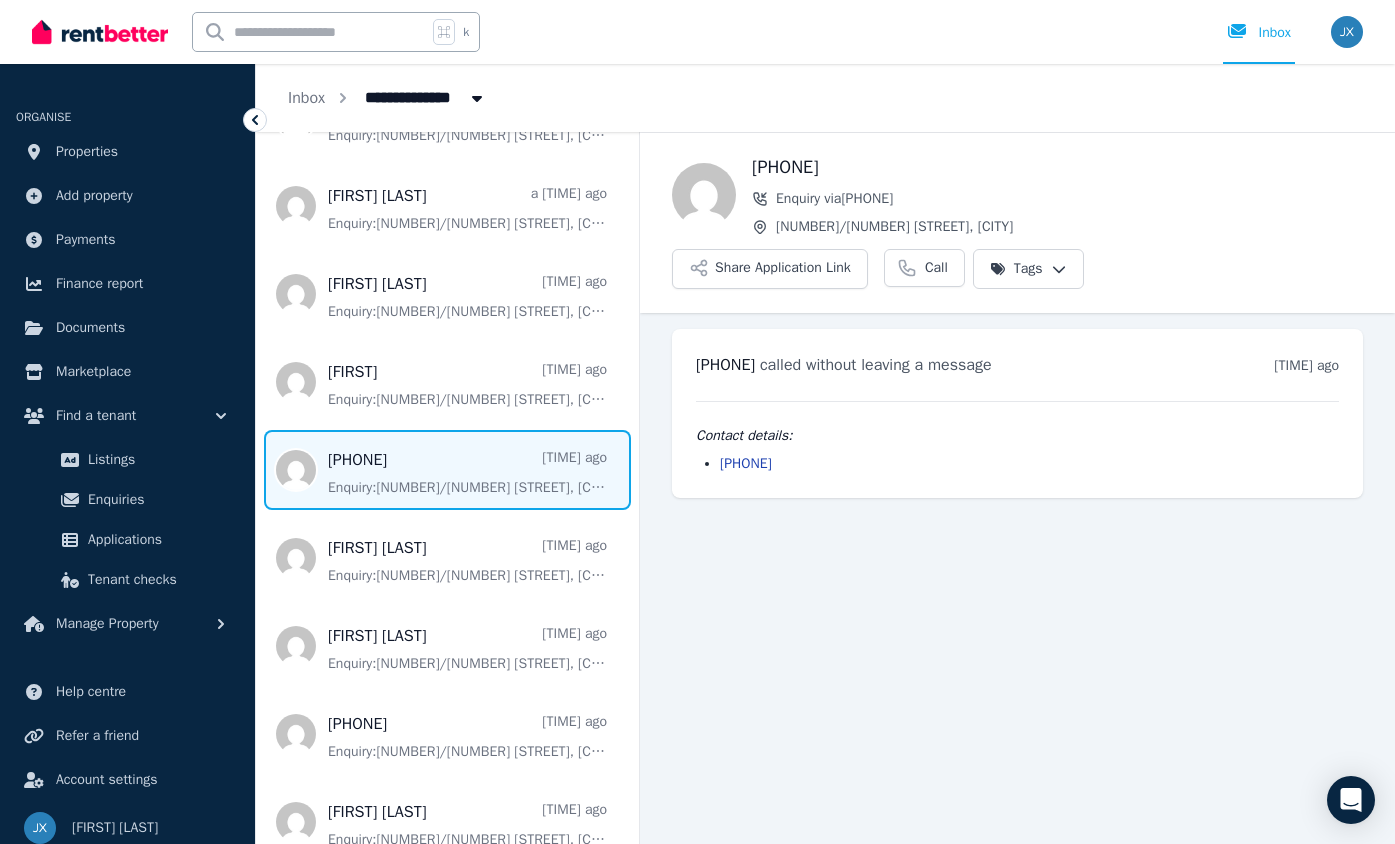 scroll, scrollTop: 158, scrollLeft: 0, axis: vertical 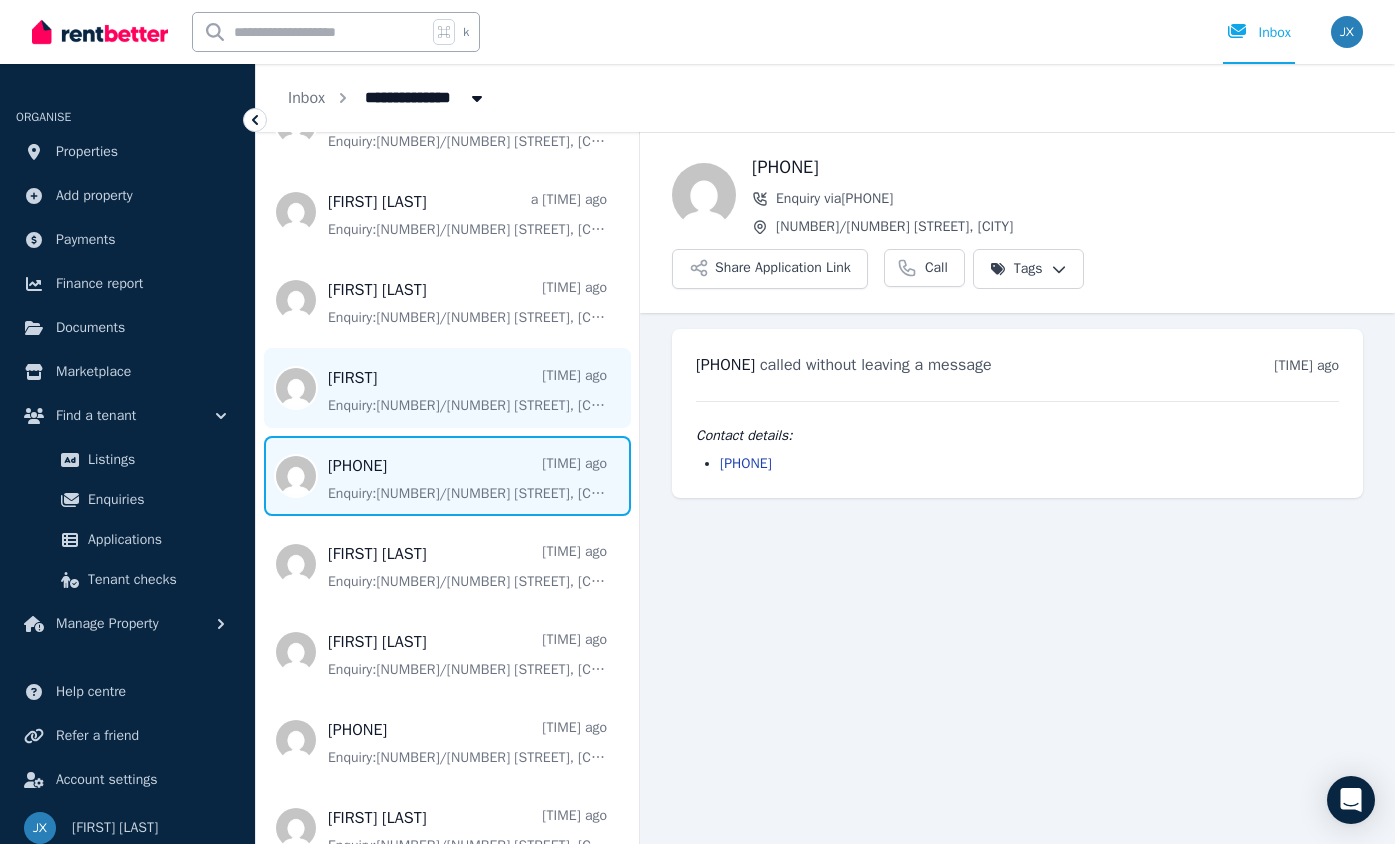 click at bounding box center [447, 388] 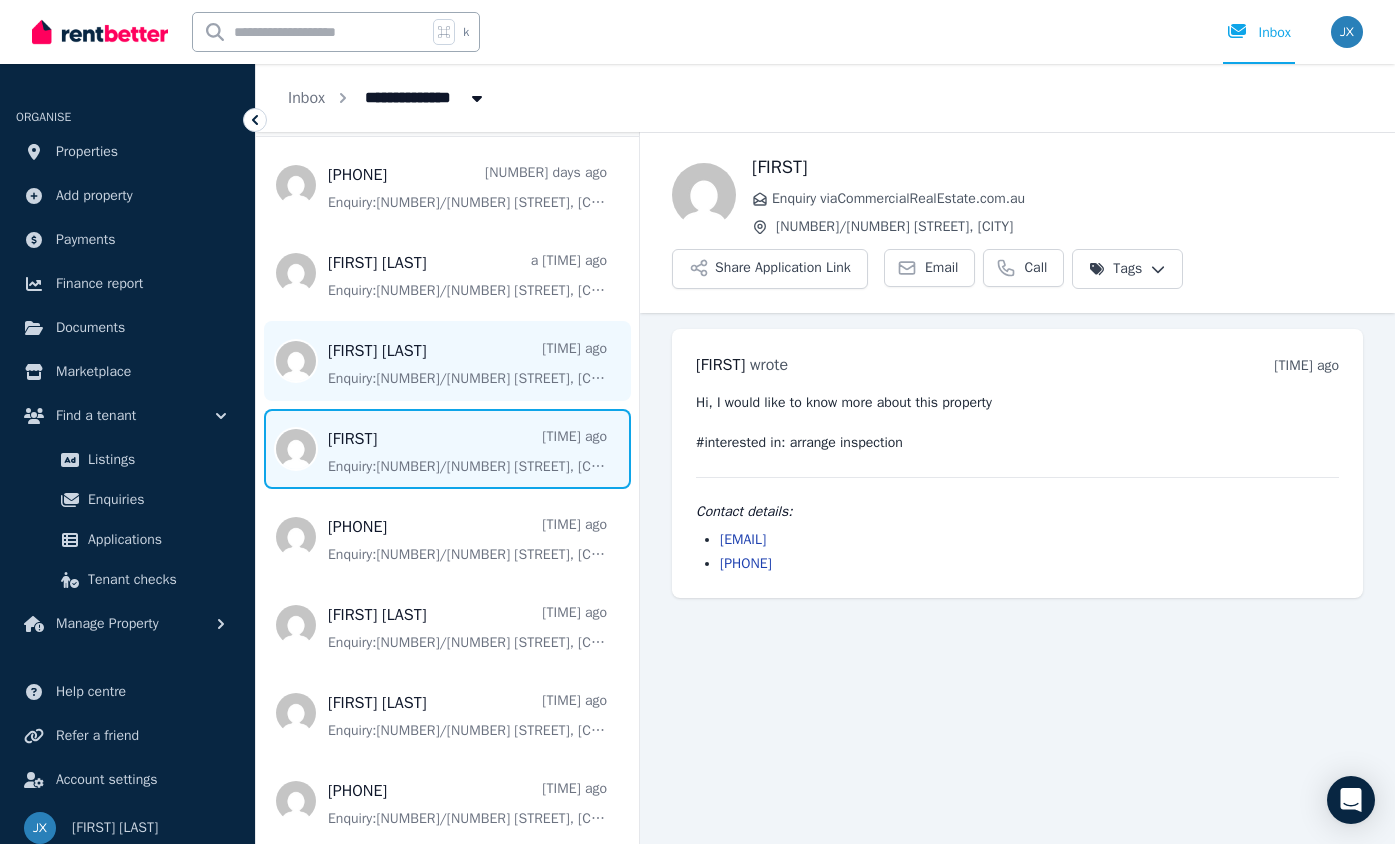 scroll, scrollTop: 88, scrollLeft: 0, axis: vertical 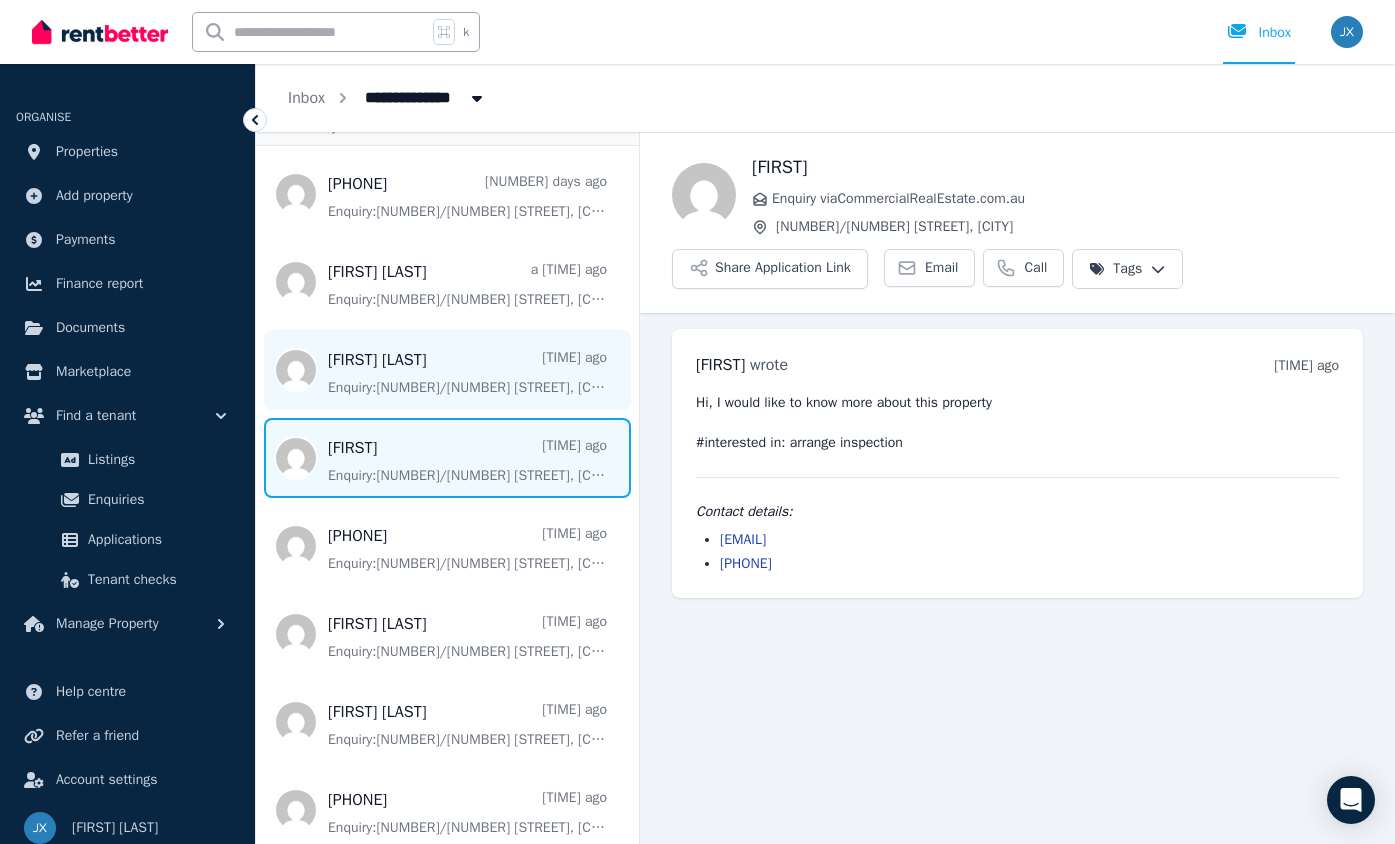 click at bounding box center (447, 370) 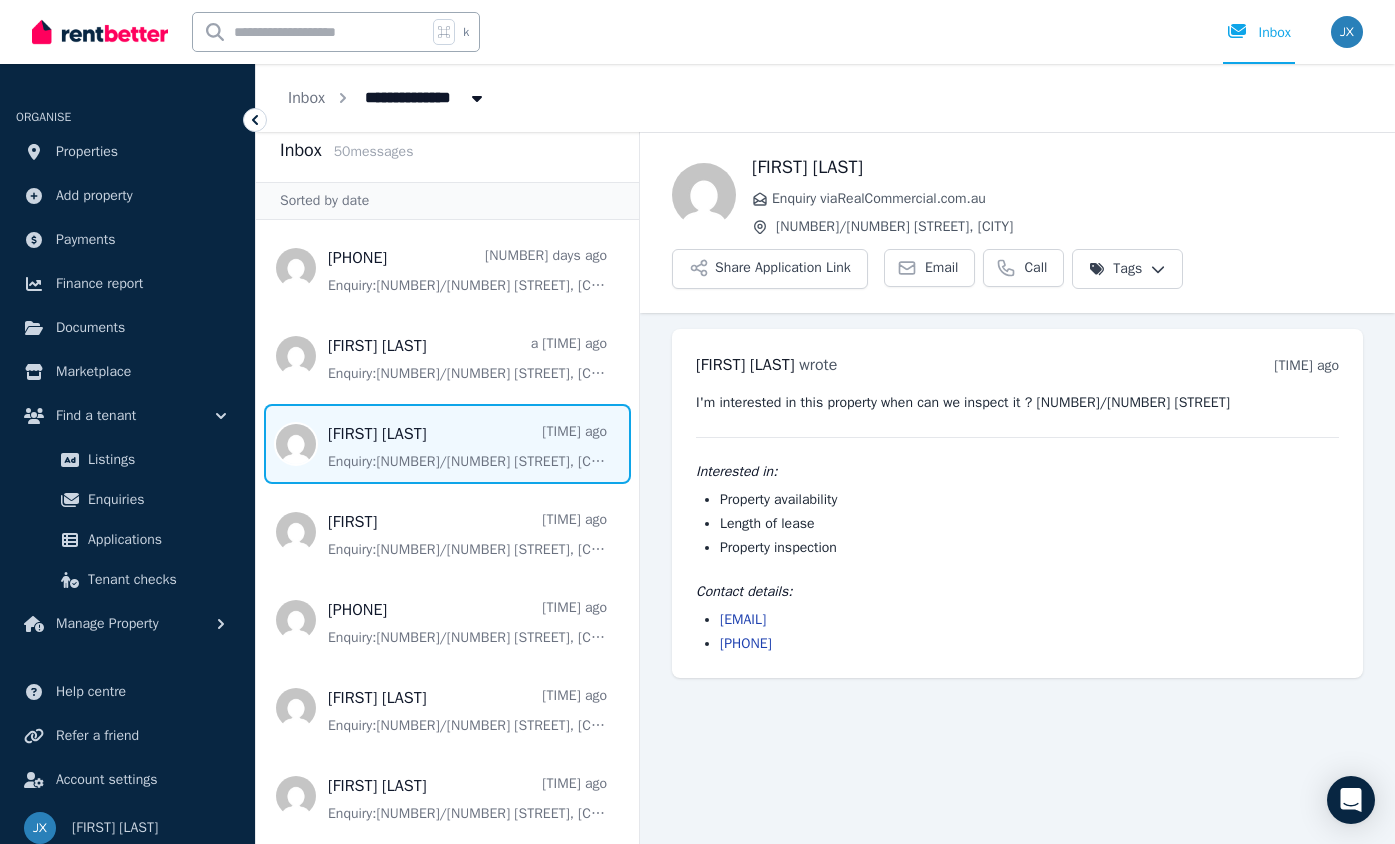 scroll, scrollTop: 0, scrollLeft: 0, axis: both 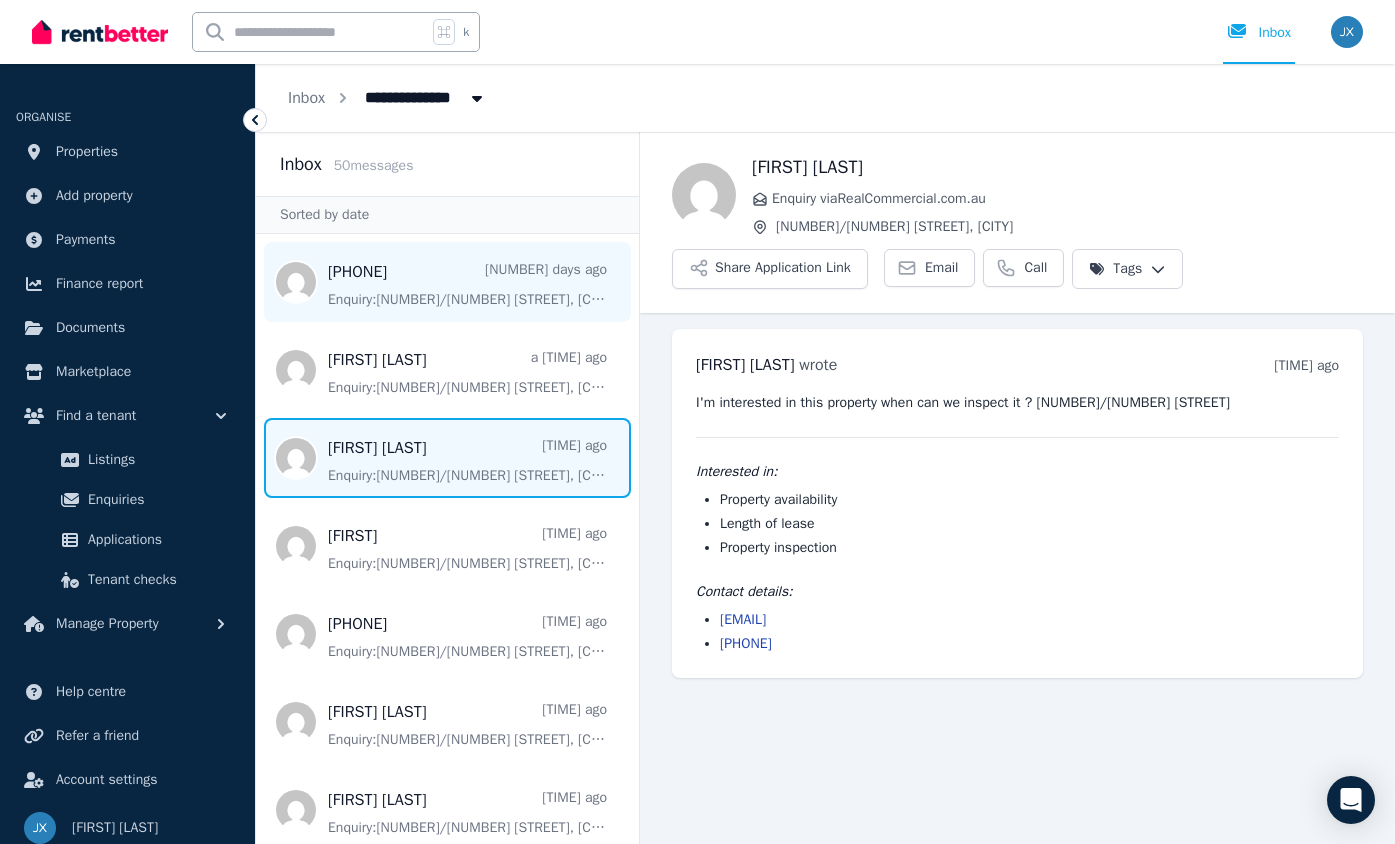 click at bounding box center [447, 282] 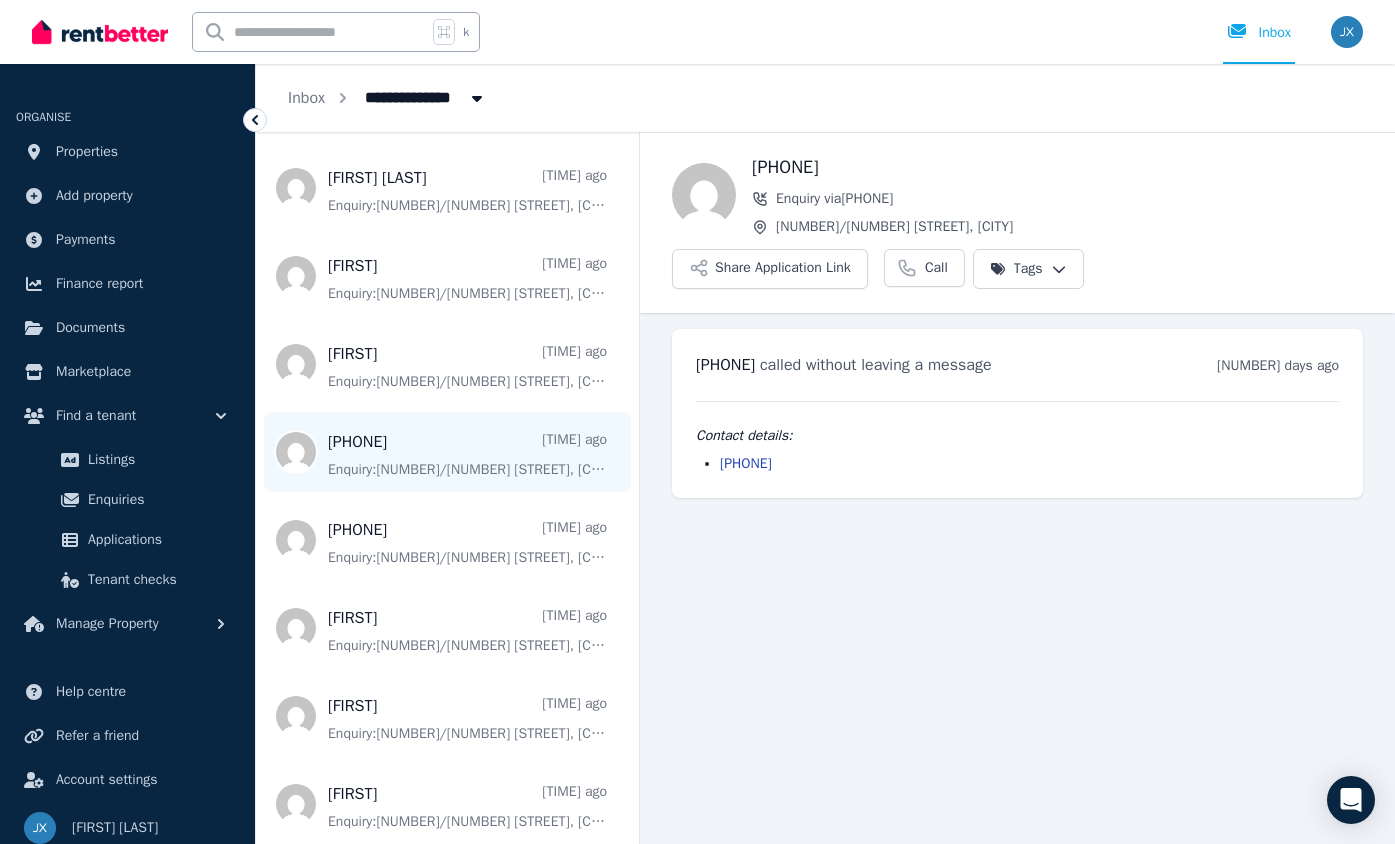 scroll, scrollTop: 887, scrollLeft: 0, axis: vertical 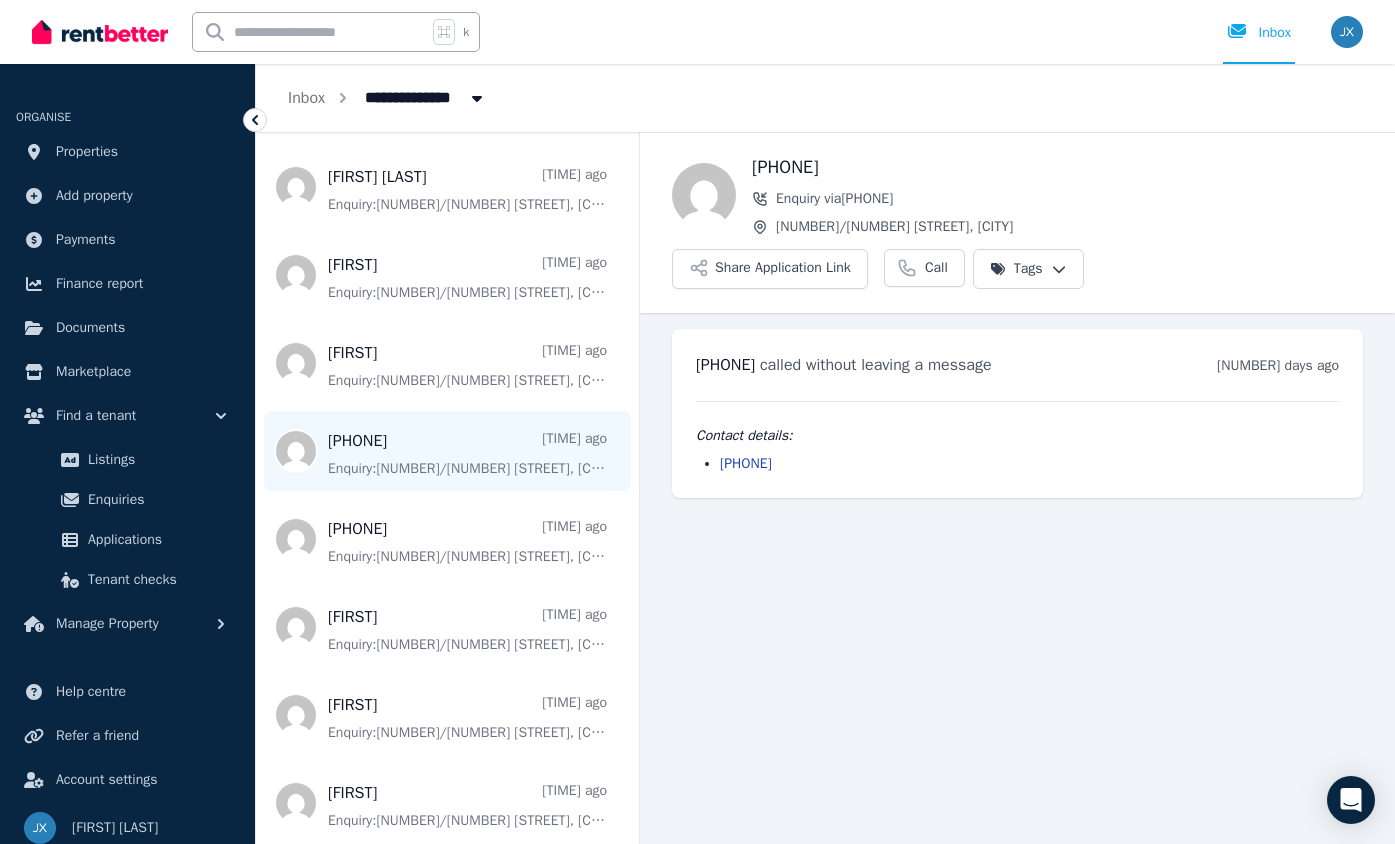 click at bounding box center [447, 451] 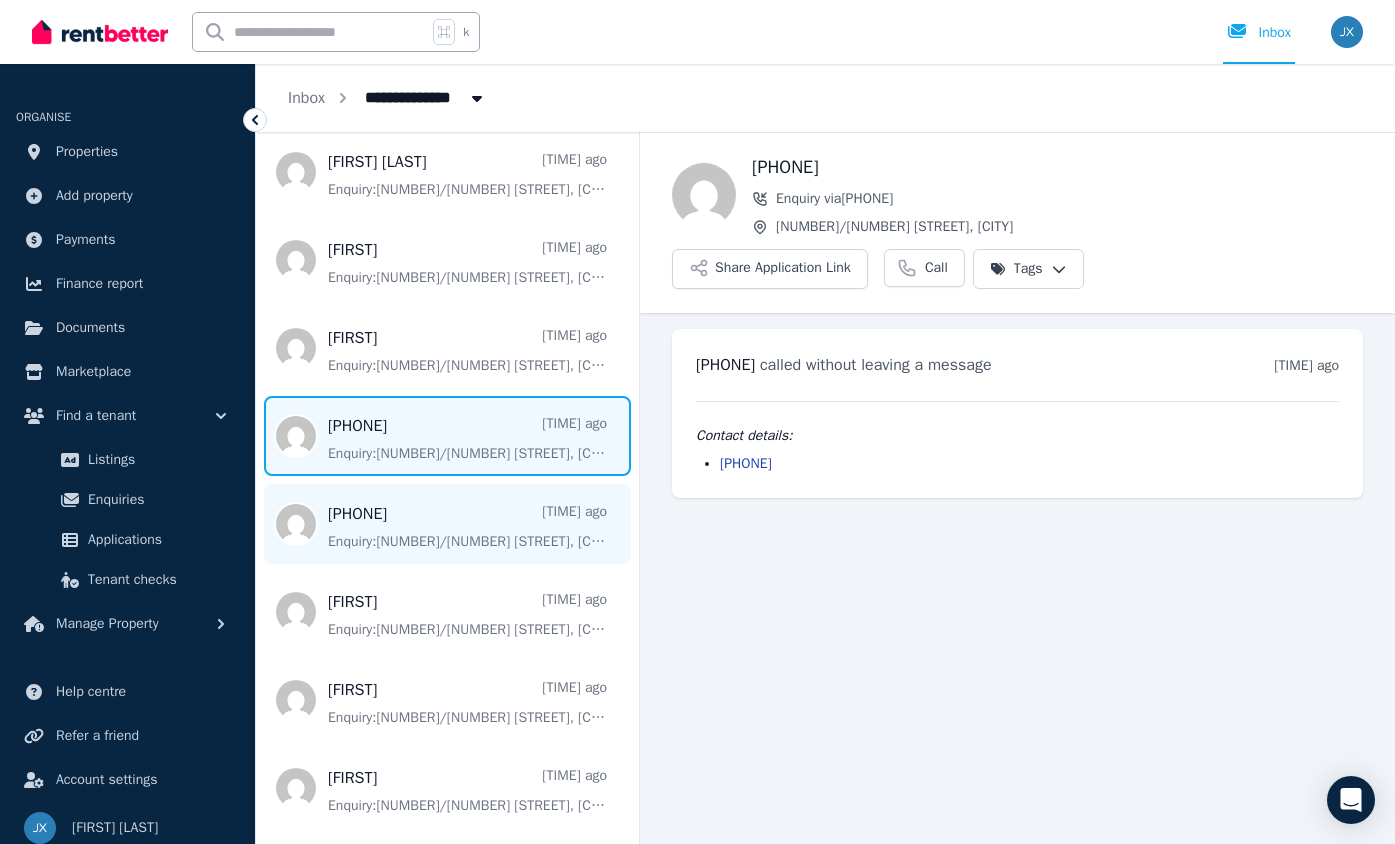 scroll, scrollTop: 924, scrollLeft: 0, axis: vertical 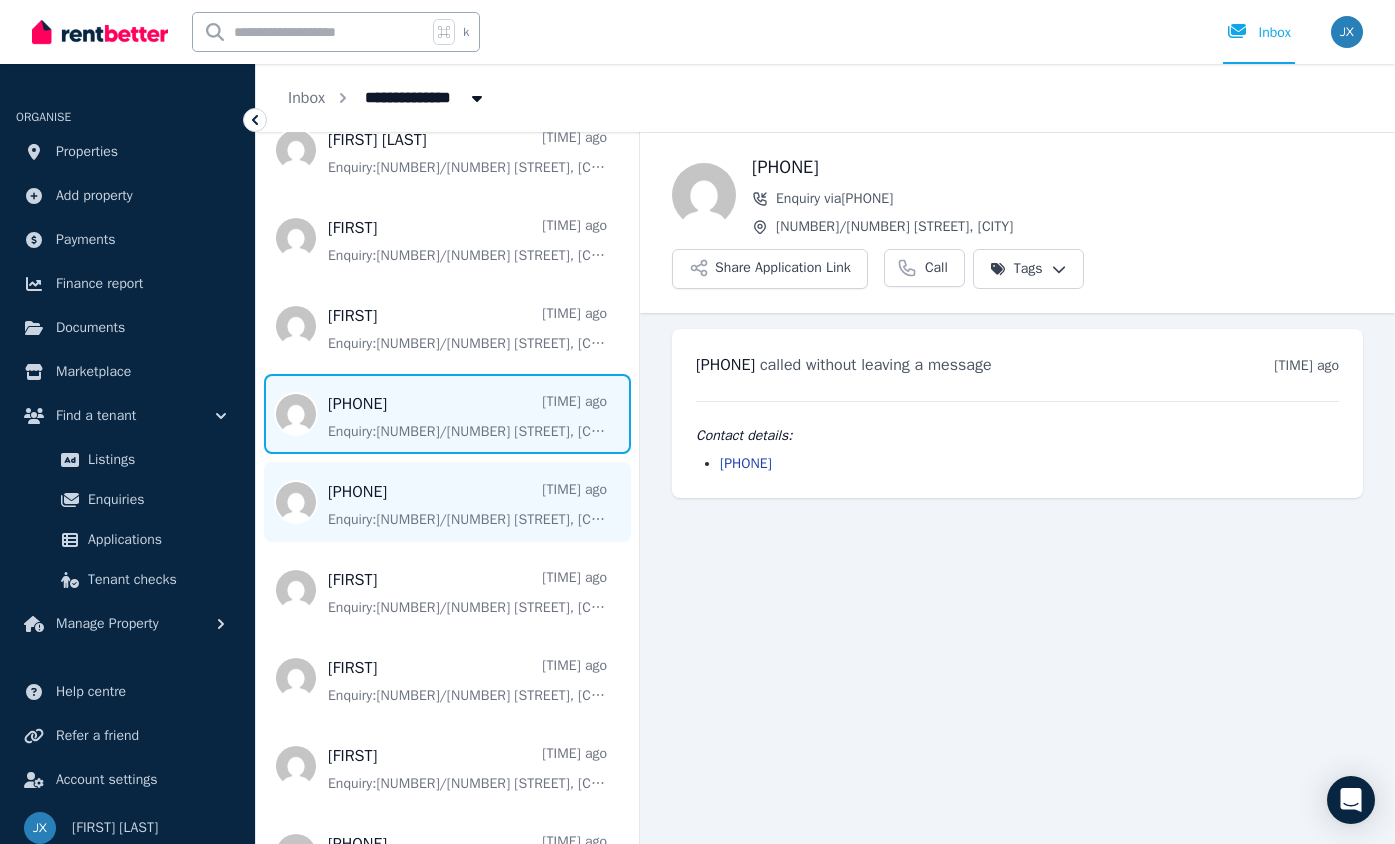 click at bounding box center [447, 502] 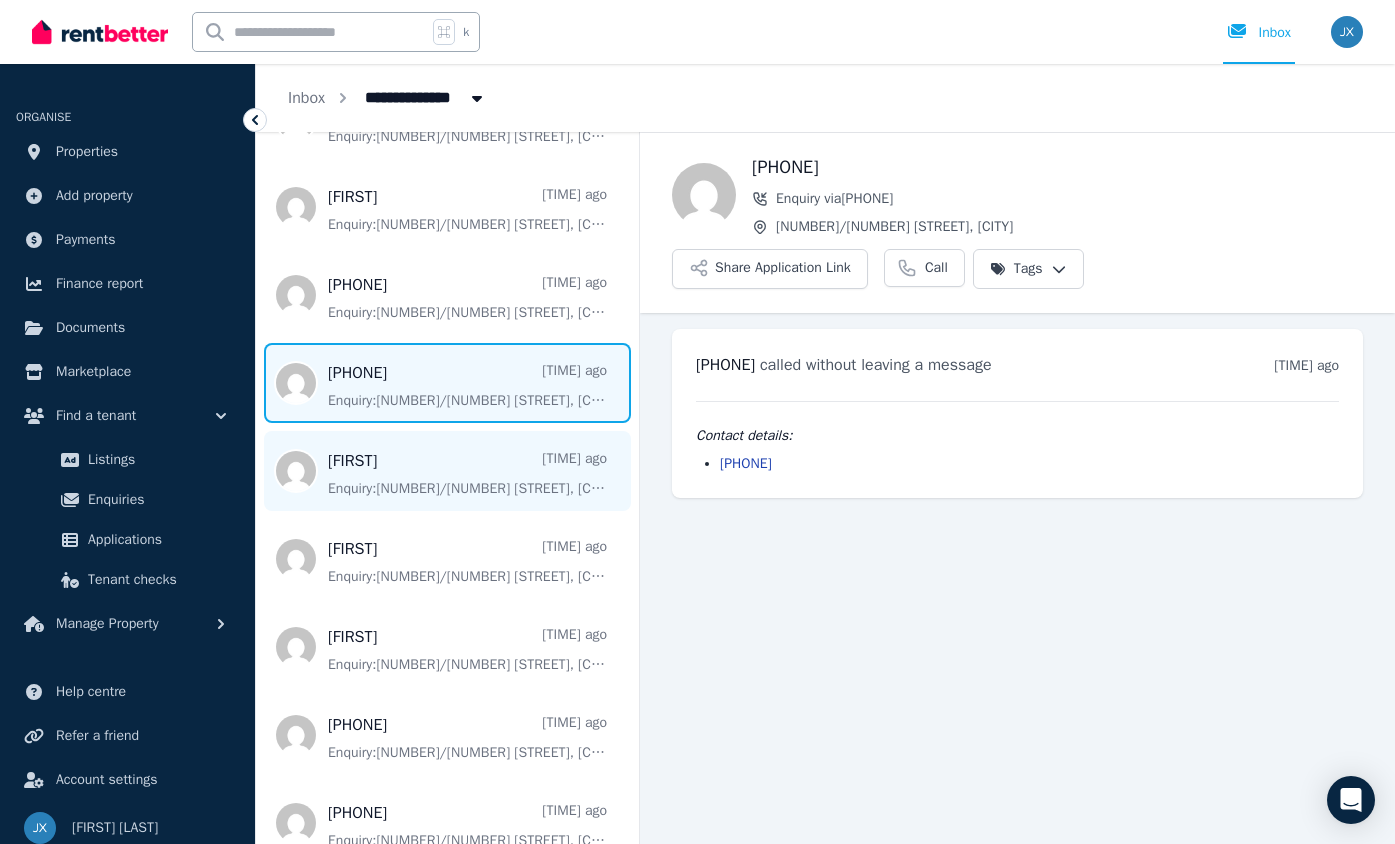 scroll, scrollTop: 1048, scrollLeft: 0, axis: vertical 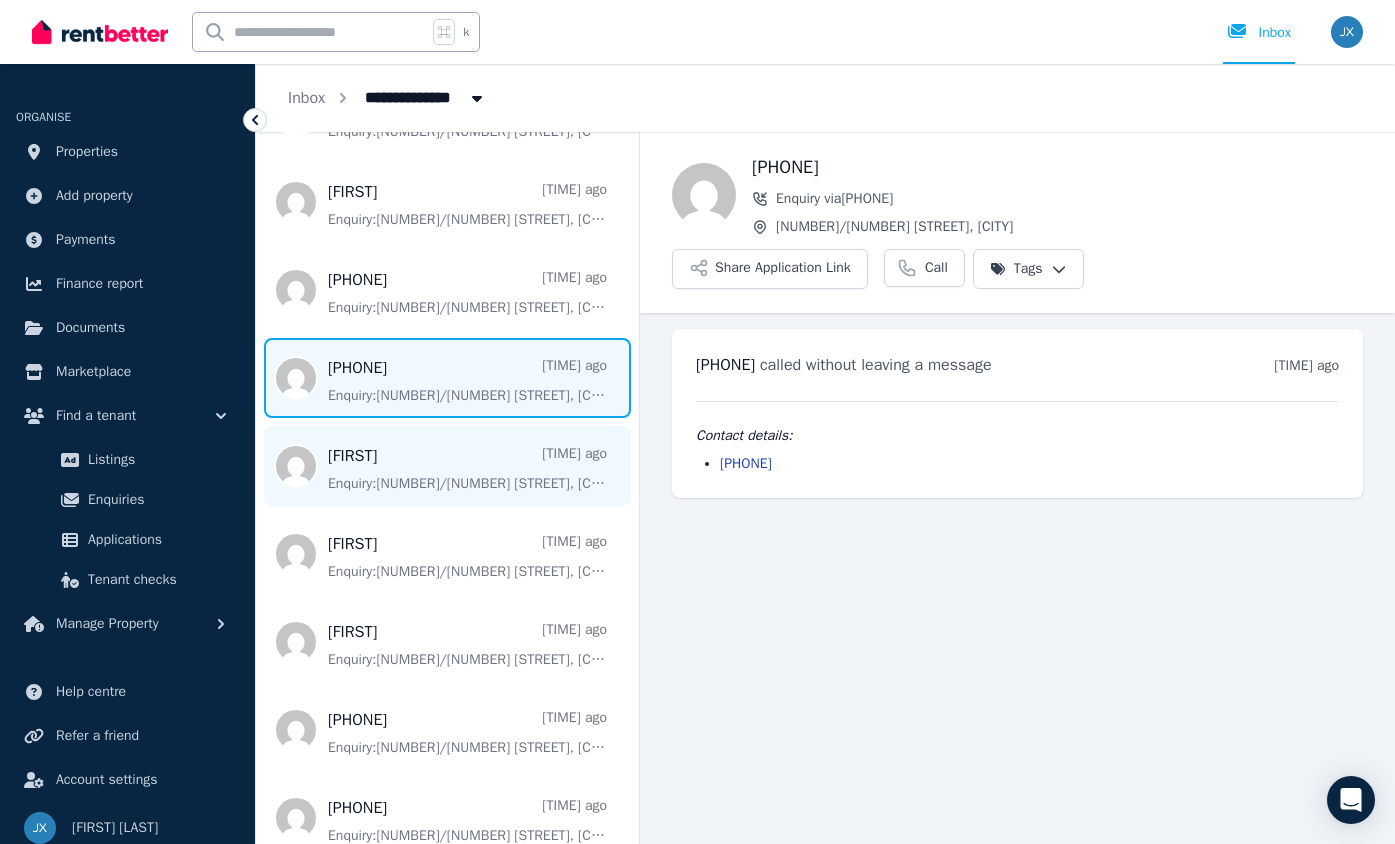 click at bounding box center [447, 466] 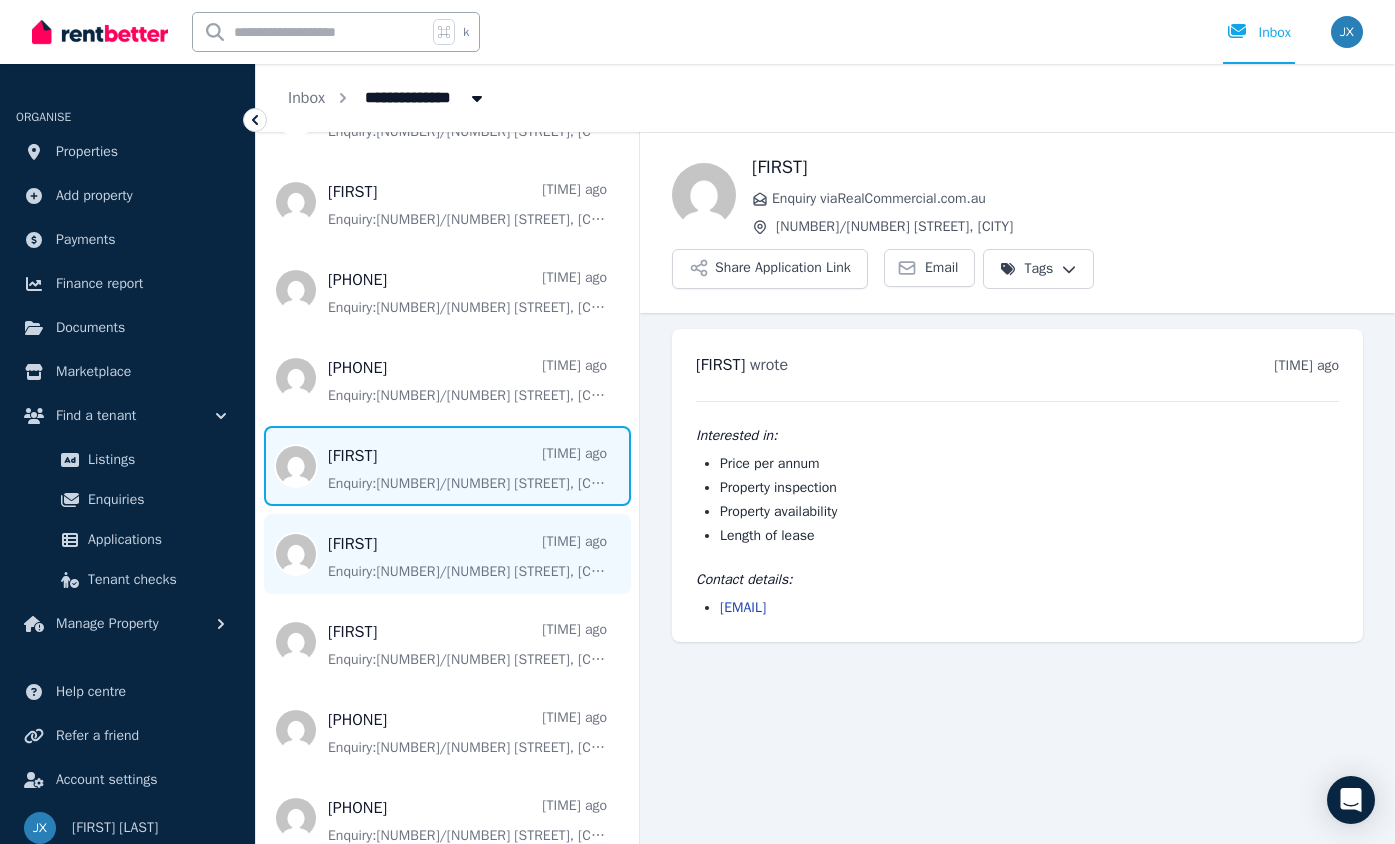 click at bounding box center (447, 554) 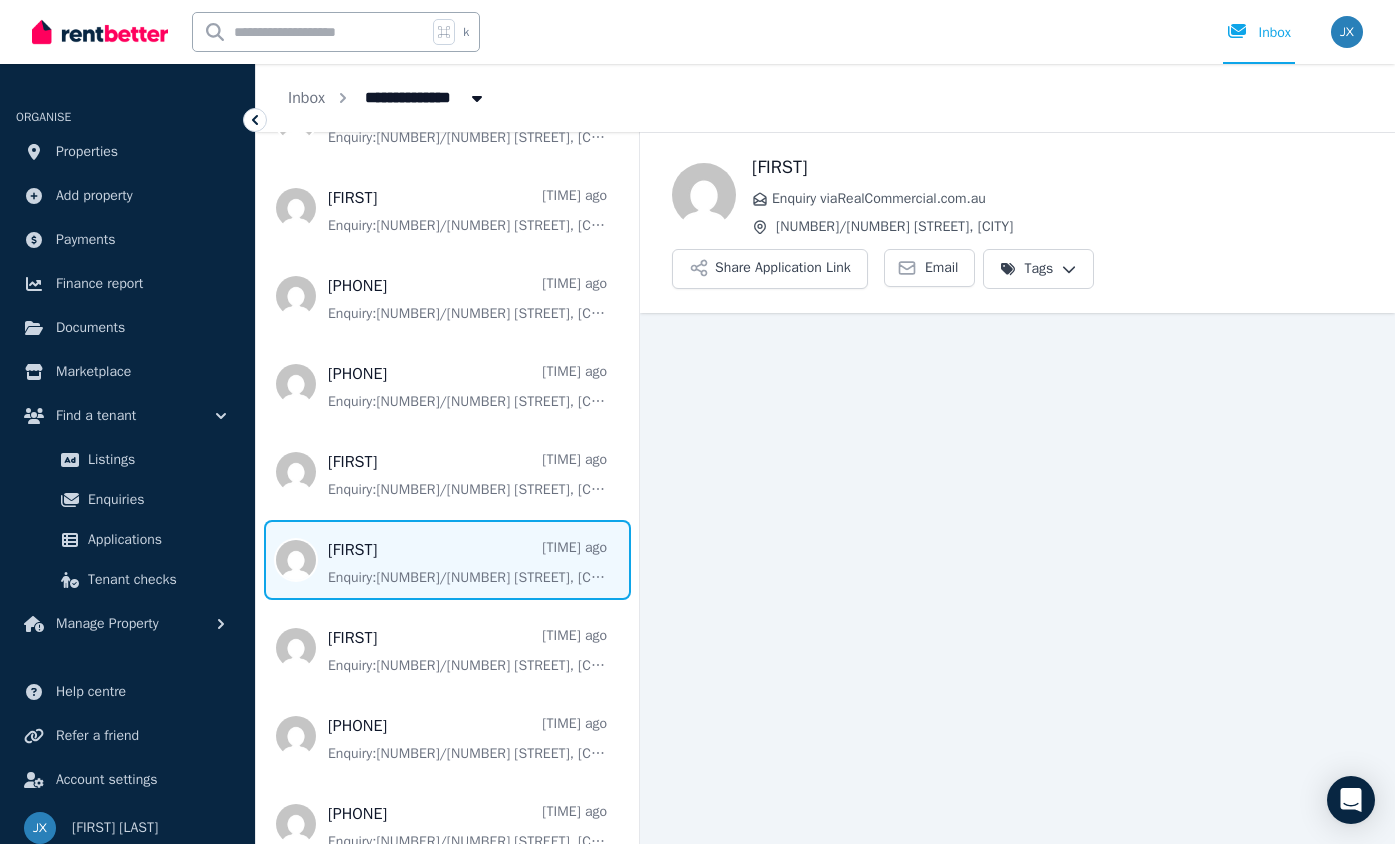 scroll, scrollTop: 1040, scrollLeft: 0, axis: vertical 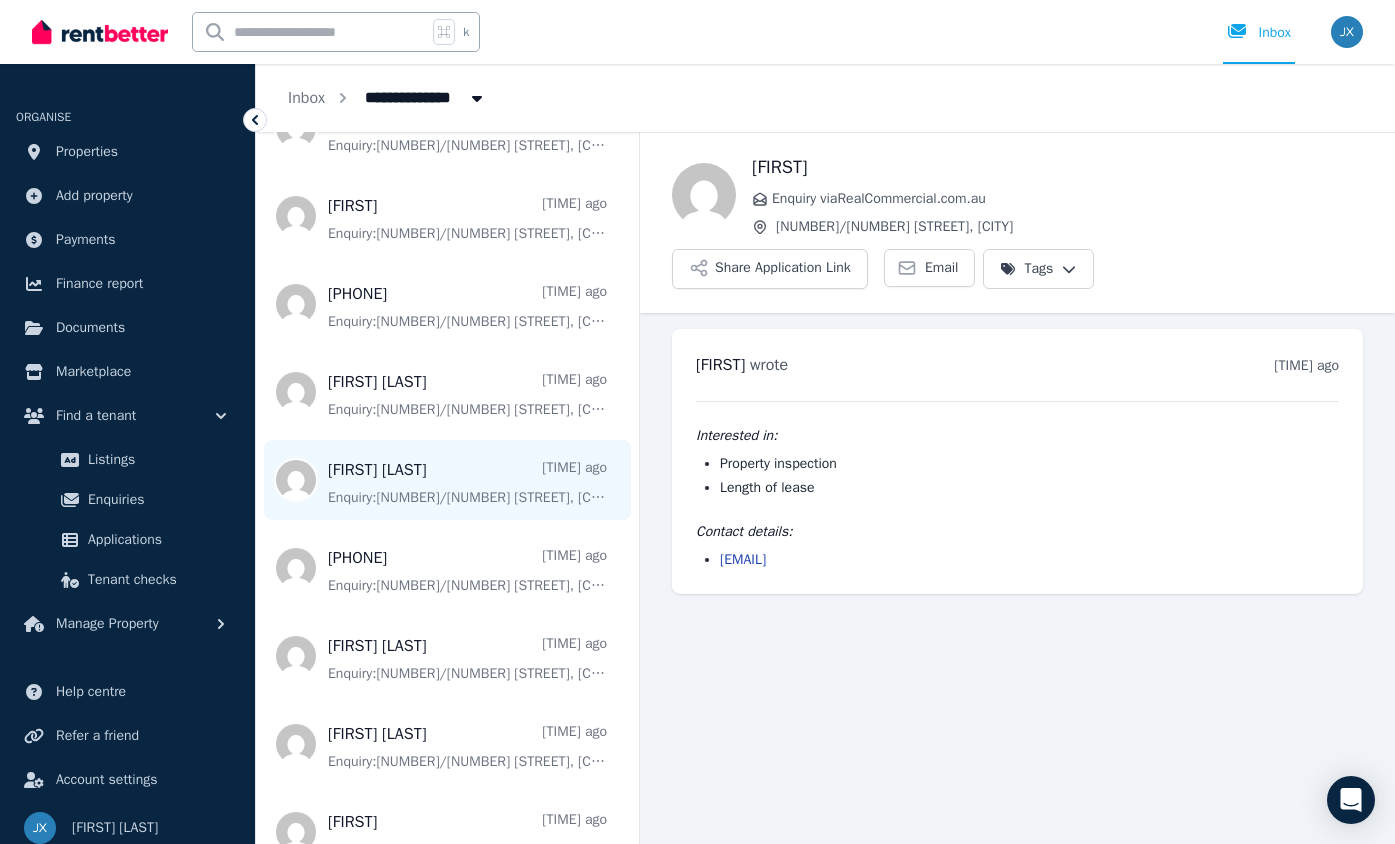 click at bounding box center (447, 480) 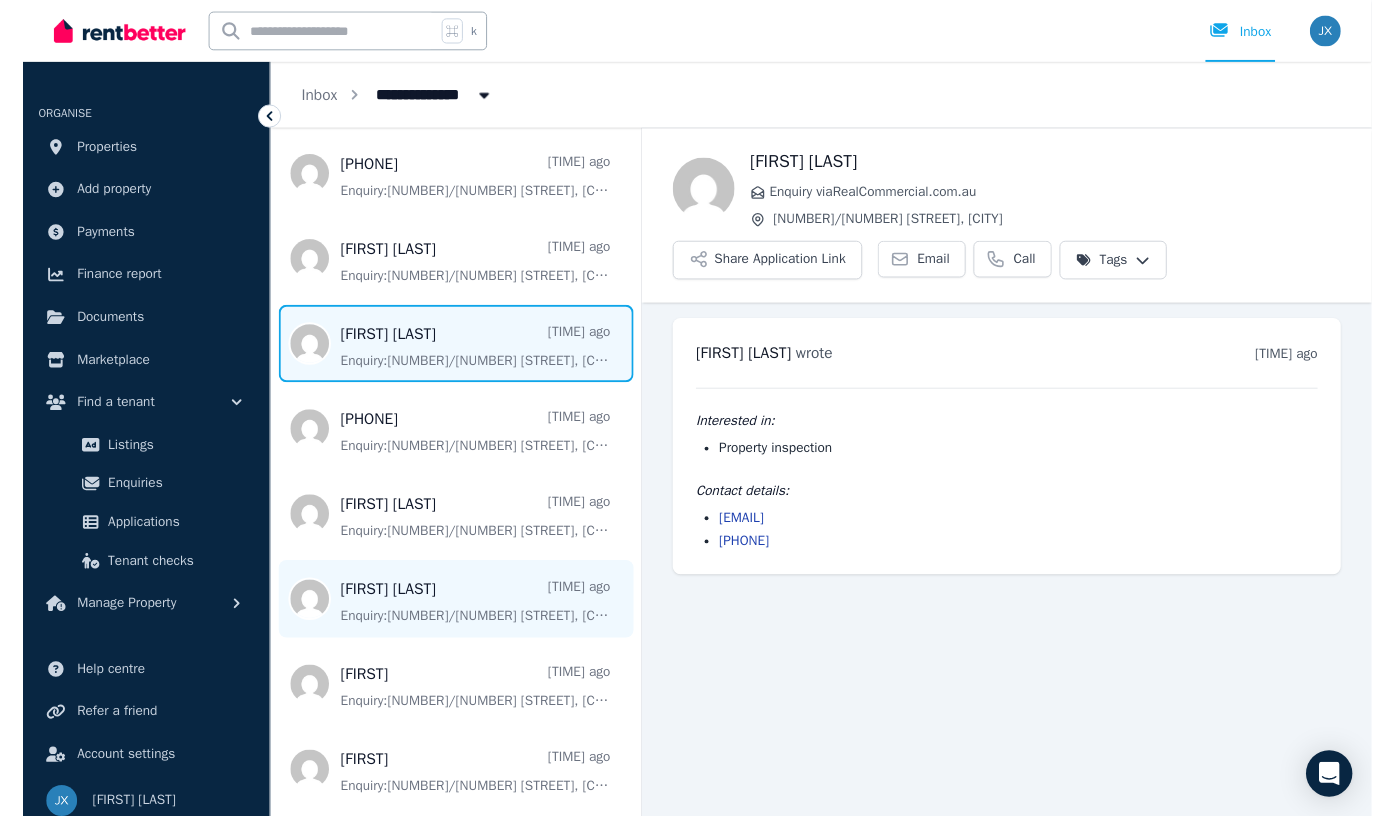 scroll, scrollTop: 457, scrollLeft: 0, axis: vertical 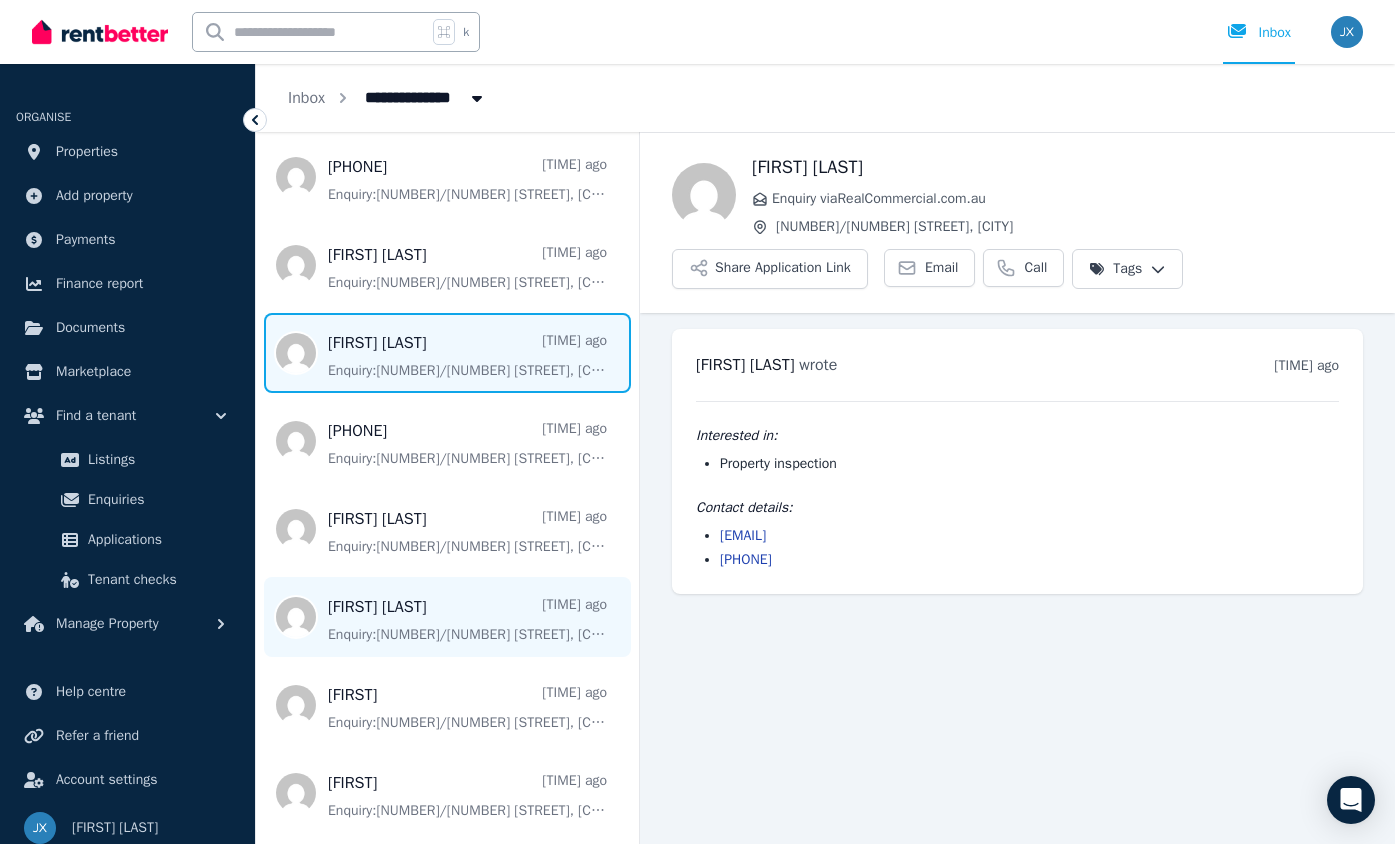 click at bounding box center [447, 617] 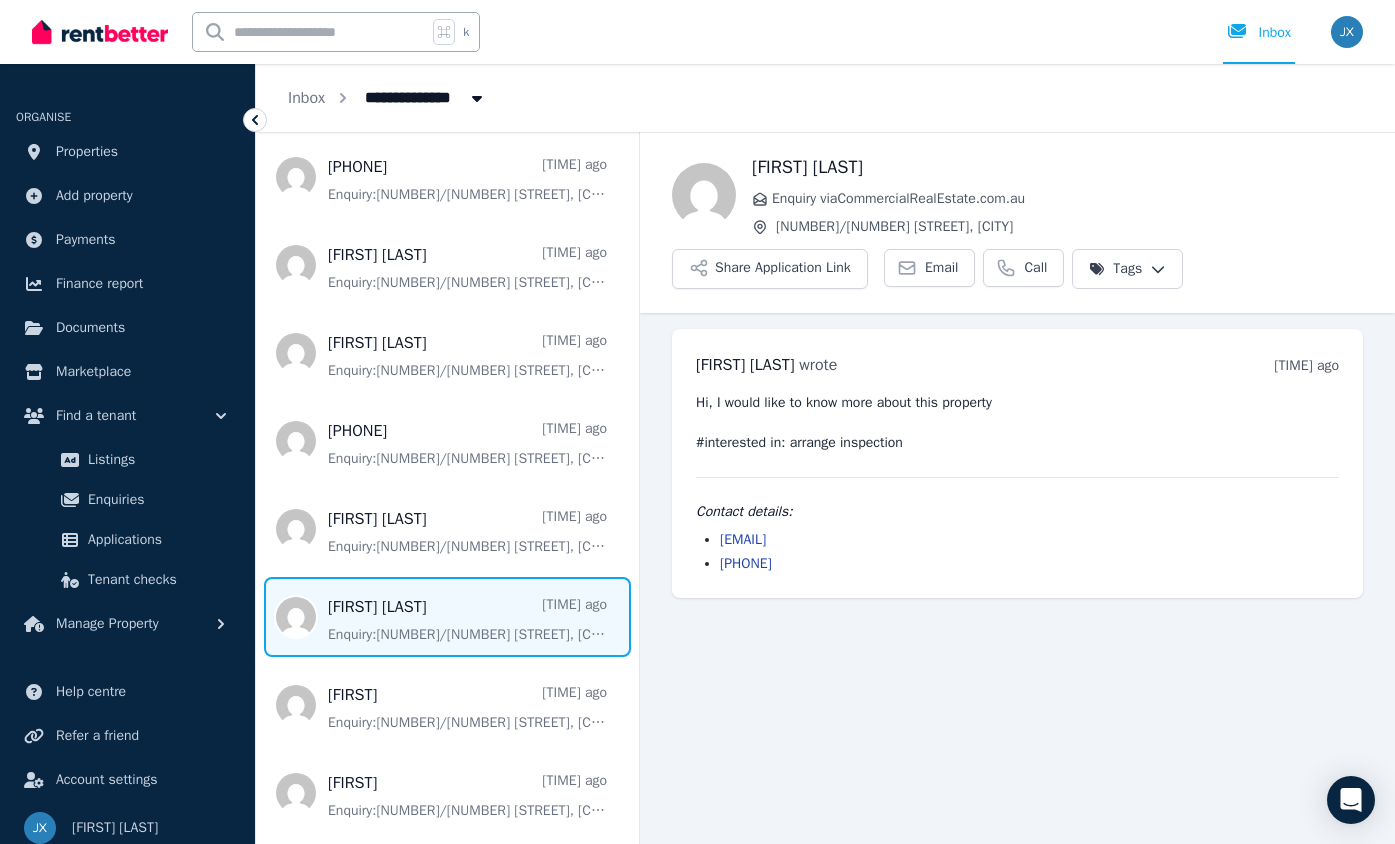 click on "[EMAIL]" at bounding box center (743, 539) 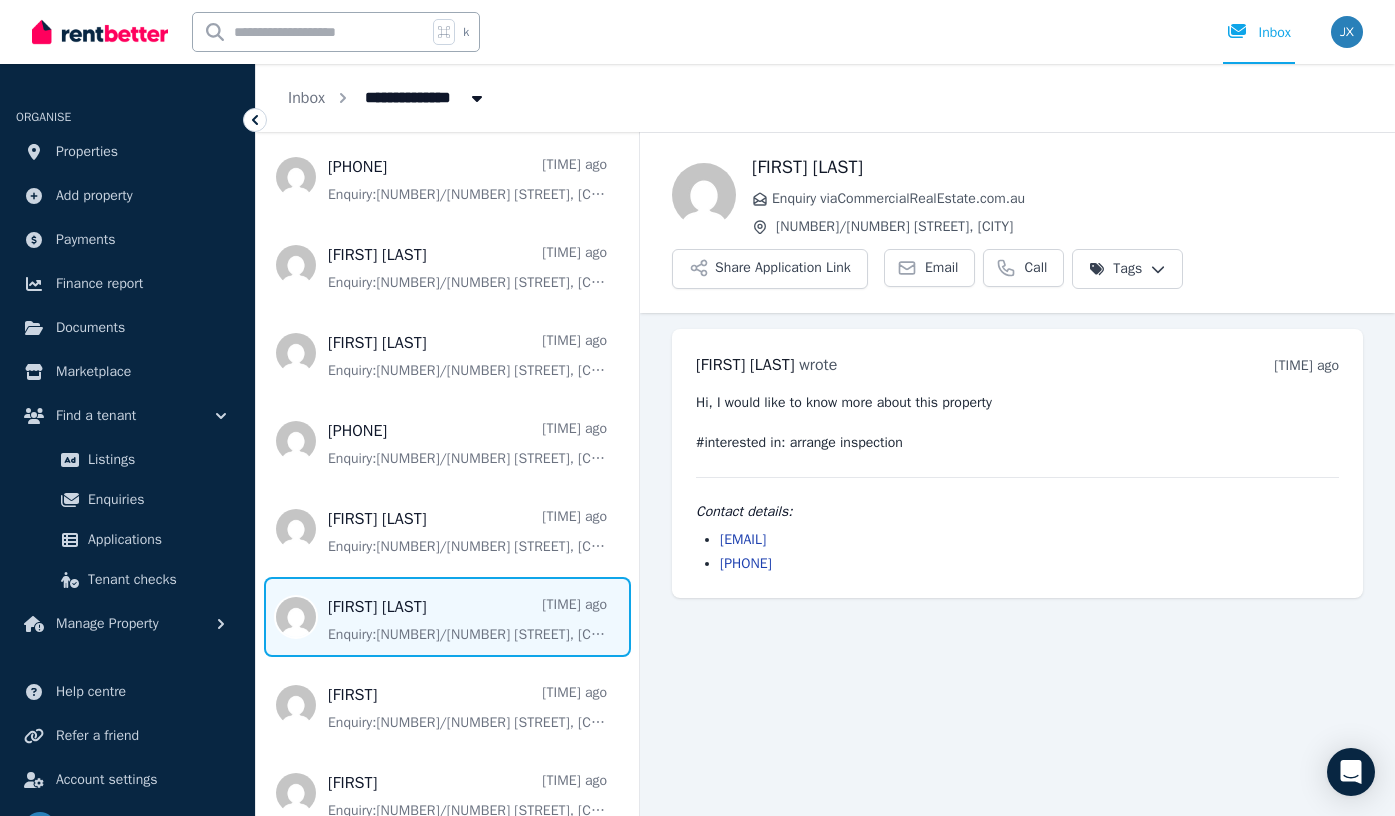 drag, startPoint x: 975, startPoint y: 538, endPoint x: 719, endPoint y: 544, distance: 256.0703 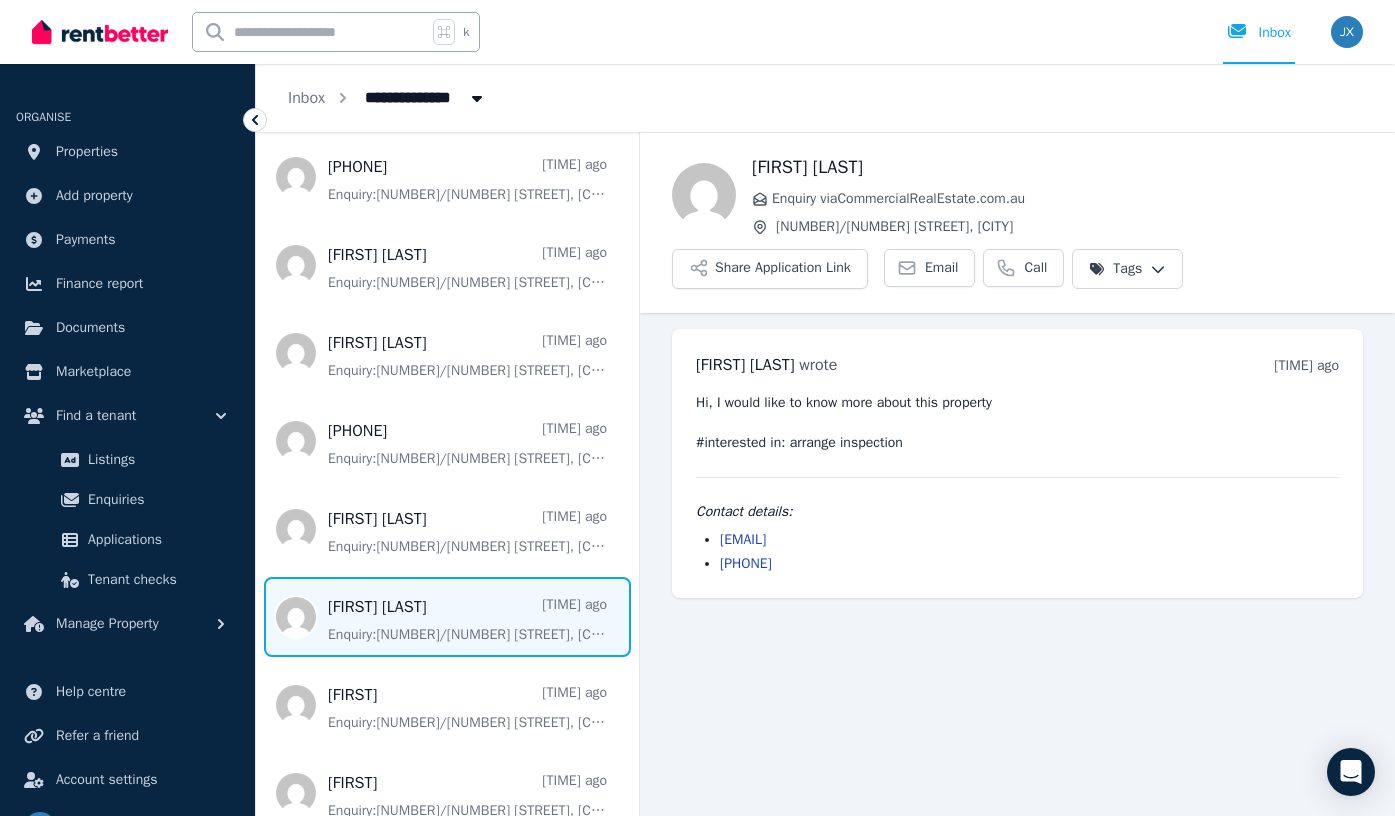 click on "[EMAIL] [PHONE]" at bounding box center (1017, 552) 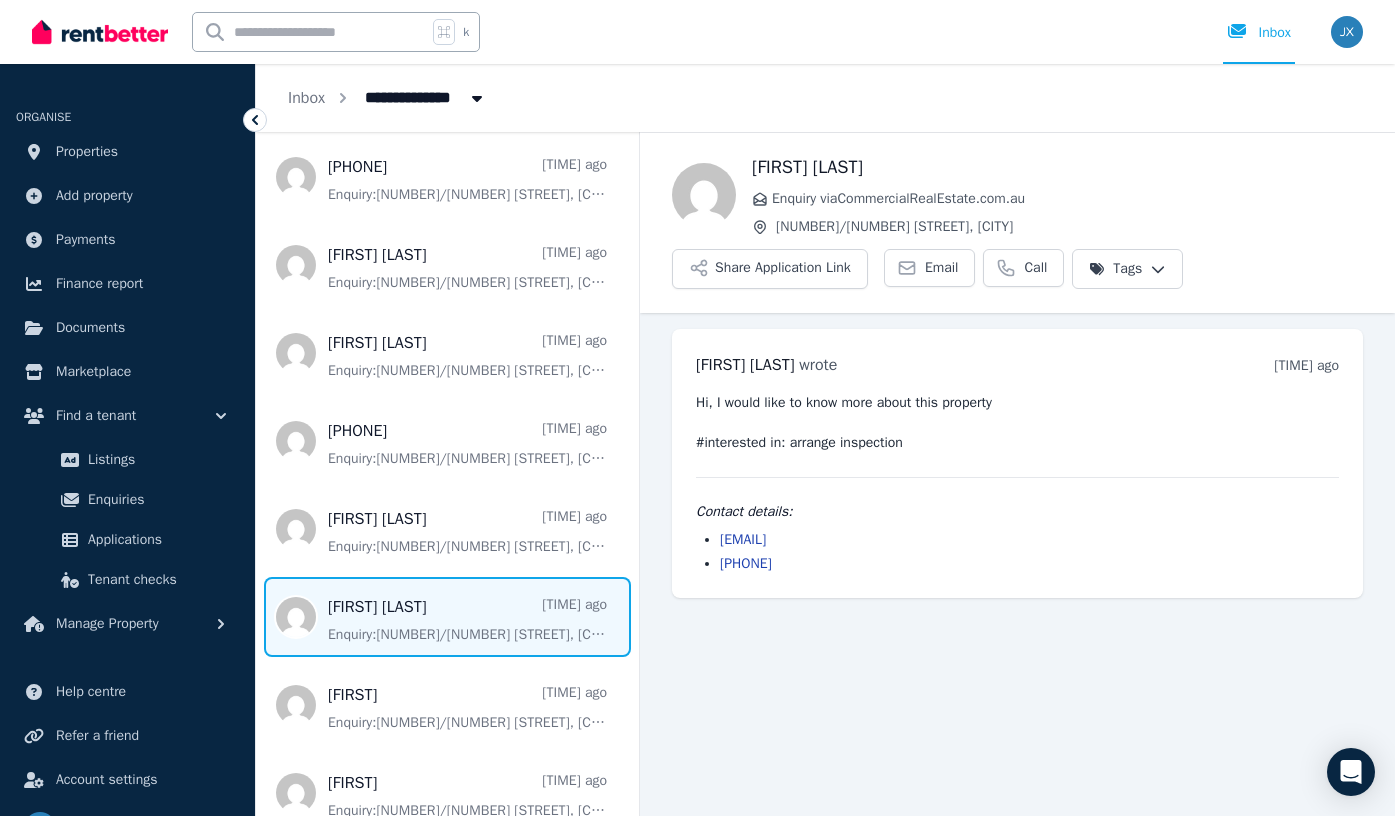 click on "[EMAIL] [PHONE]
#interested in: Contact details: [EMAIL] [PHONE]" at bounding box center (1017, 474) 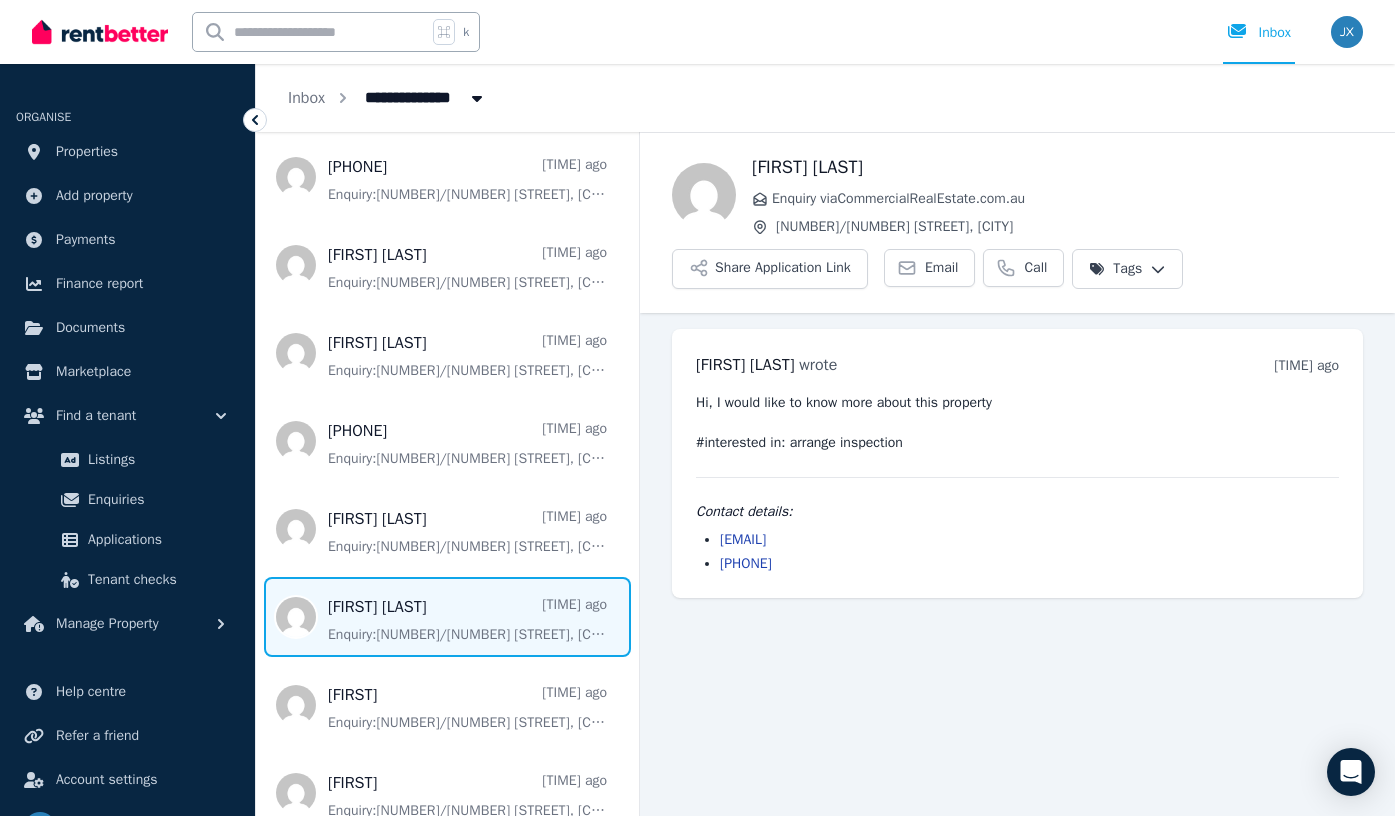 click at bounding box center [1347, 32] 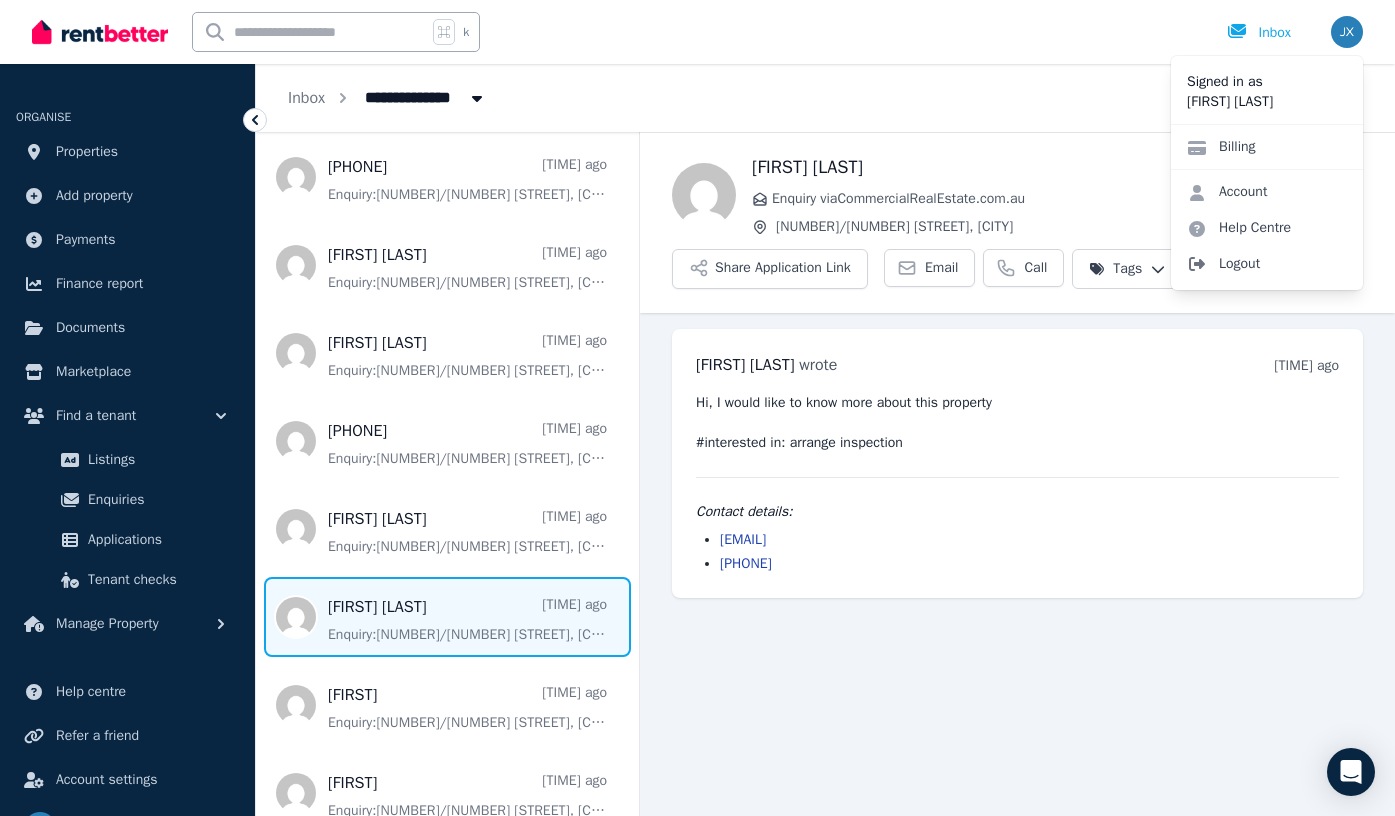 click on "Logout" at bounding box center [1267, 264] 